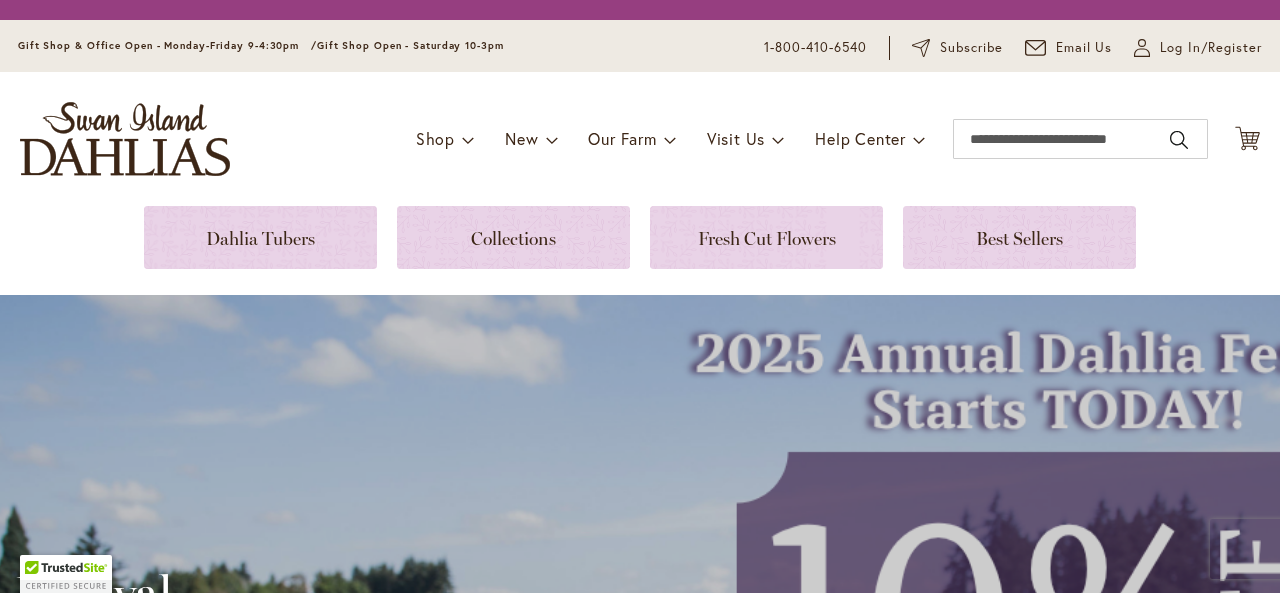 scroll, scrollTop: 0, scrollLeft: 0, axis: both 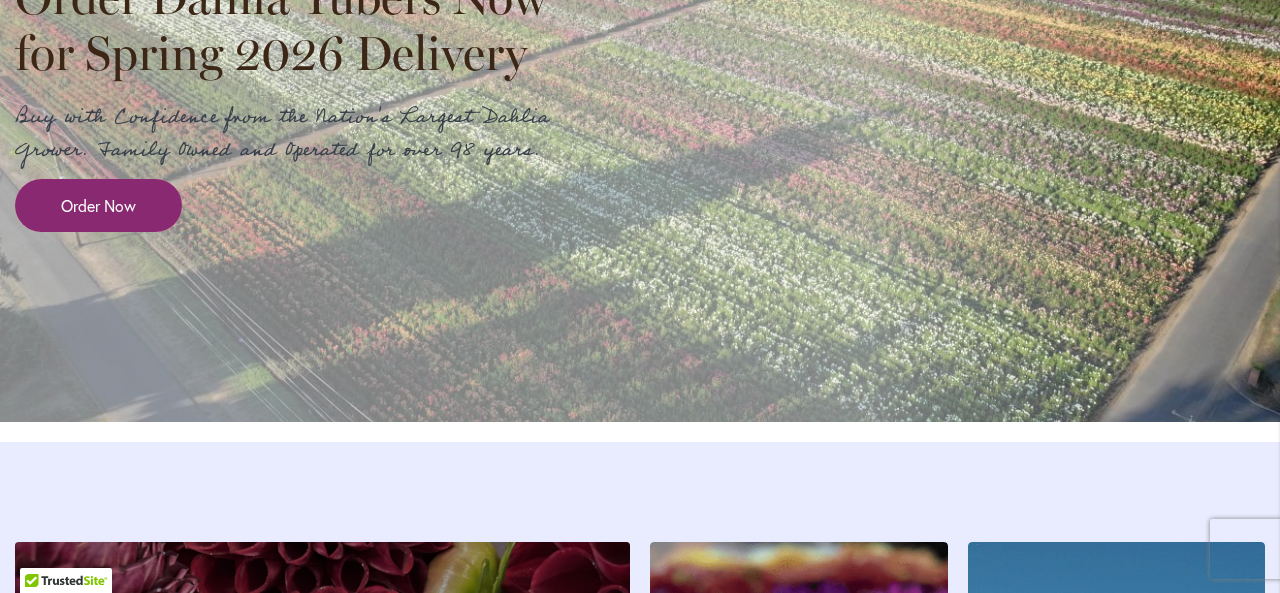 click on "Order Now" at bounding box center [98, 205] 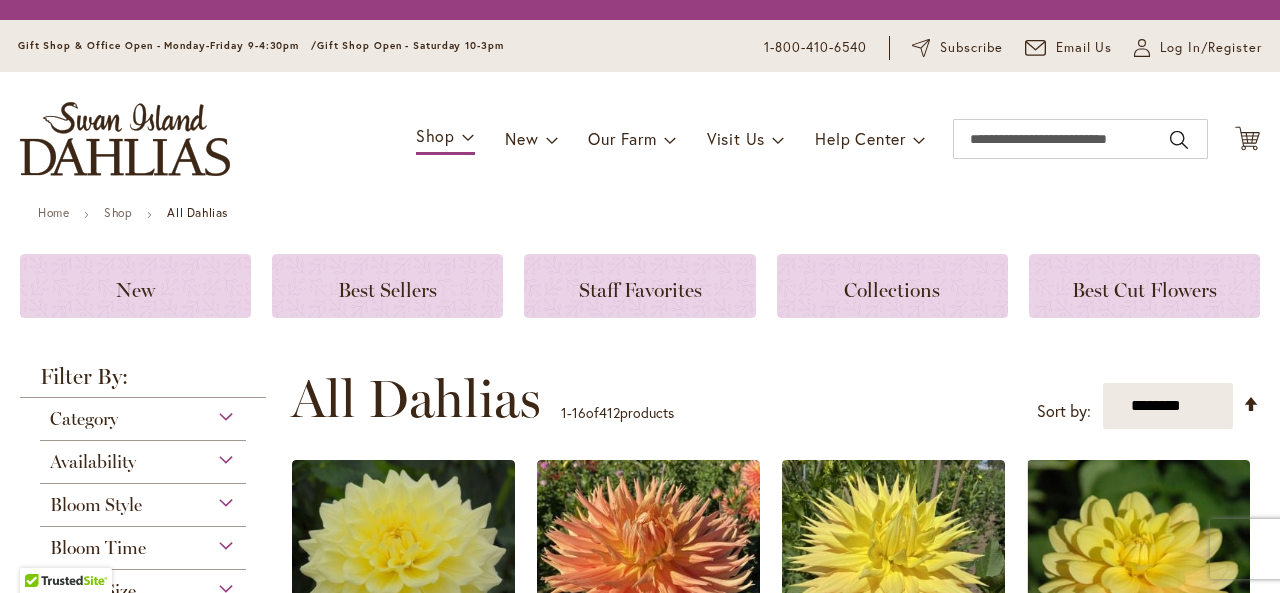 scroll, scrollTop: 0, scrollLeft: 0, axis: both 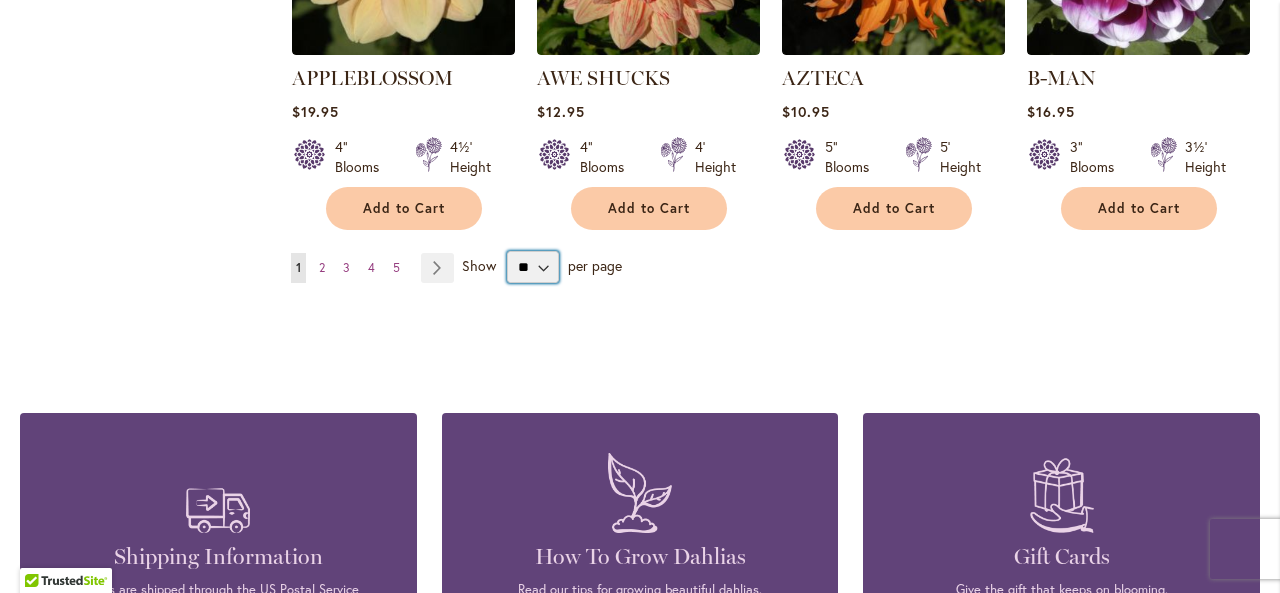 click on "**
**
**
**" at bounding box center [533, 267] 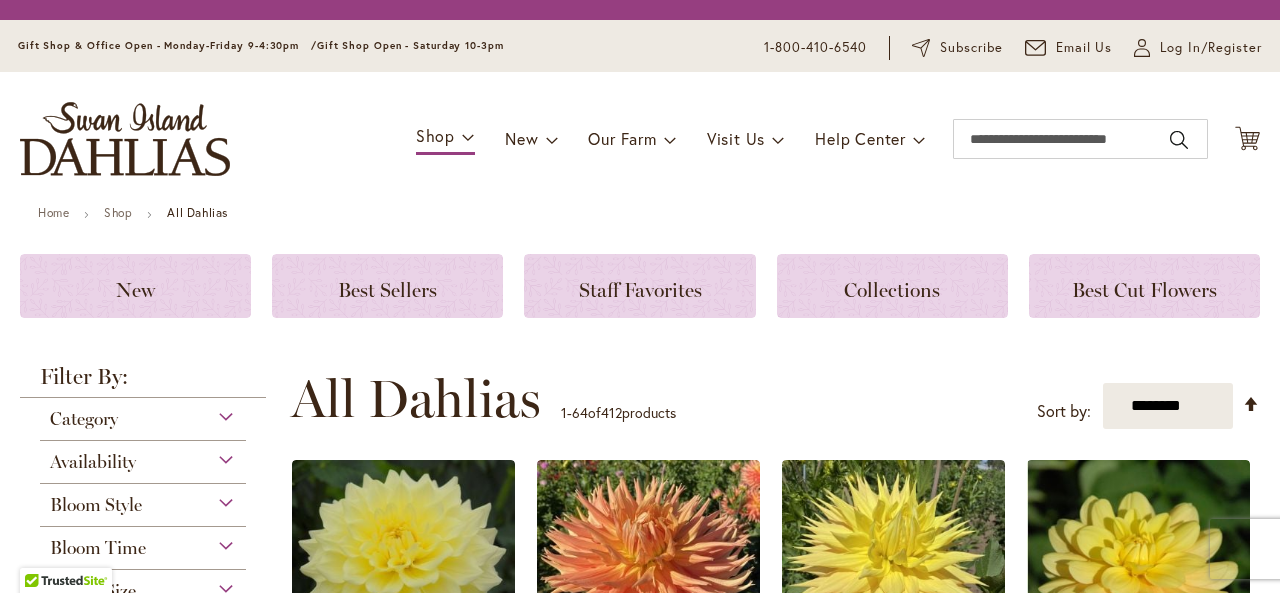 scroll, scrollTop: 0, scrollLeft: 0, axis: both 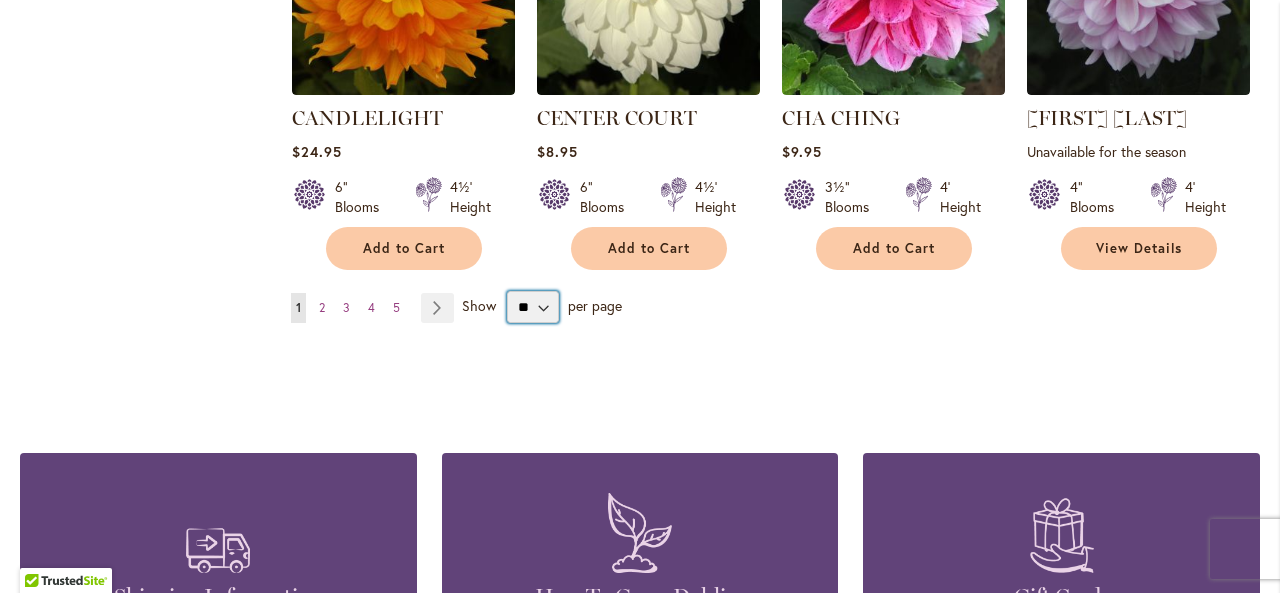 click on "**
**
**
**" at bounding box center (533, 307) 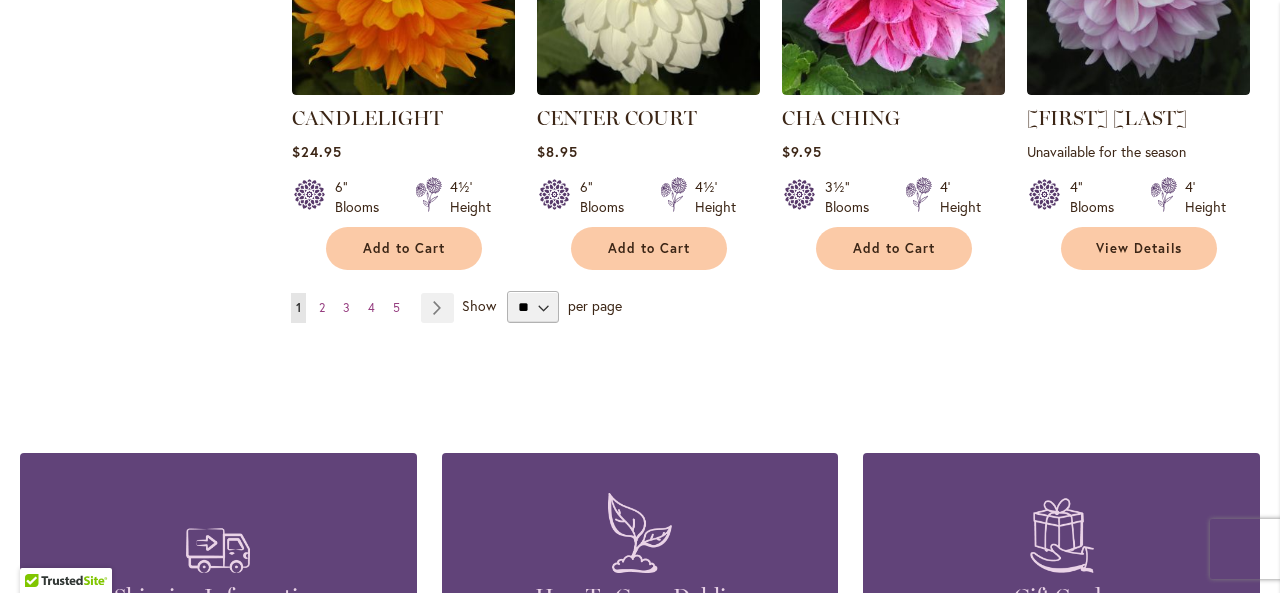 click on "Shipping Information Orders are shipped through the US Postal Service
Learn More
How To Grow Dahlias Read our tips for growing beautiful dahlias.
Learn More
Gift Cards Give the gift that keeps on blooming.
Learn More" at bounding box center [640, 544] 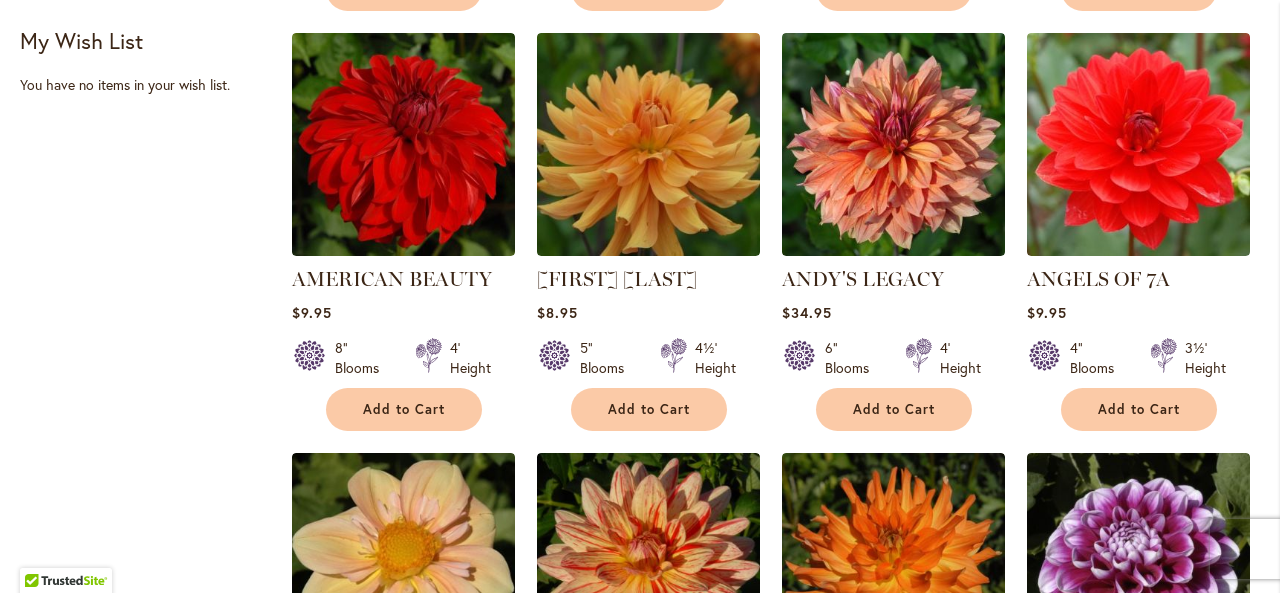 scroll, scrollTop: 0, scrollLeft: 0, axis: both 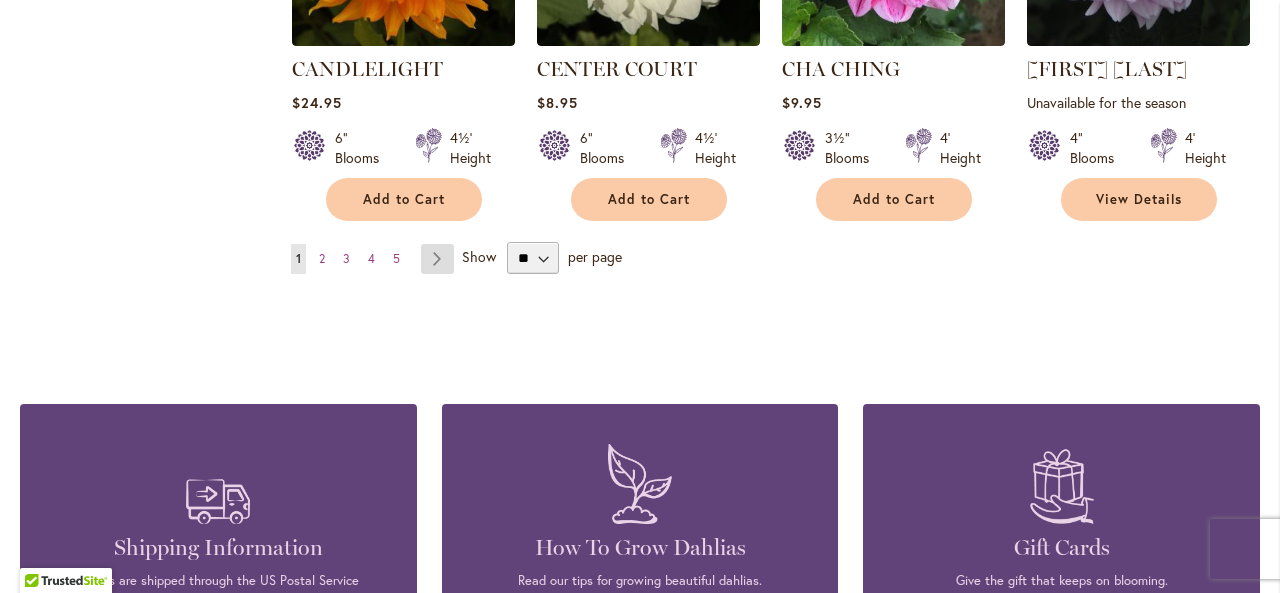 click on "Page
Next" at bounding box center (437, 259) 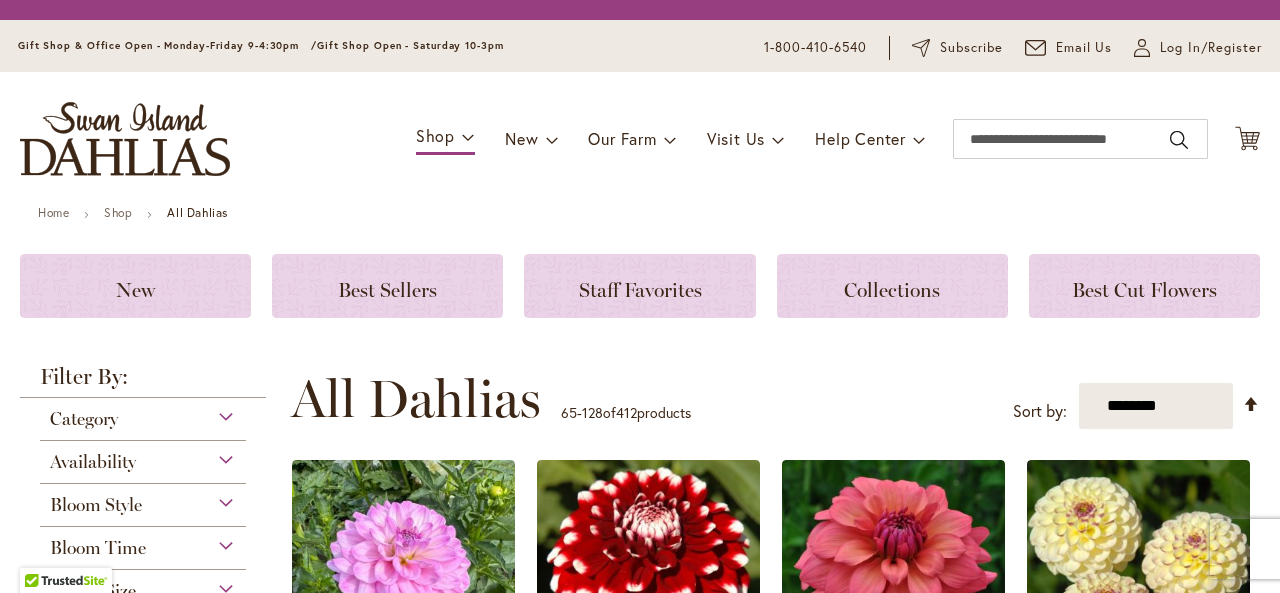 scroll, scrollTop: 0, scrollLeft: 0, axis: both 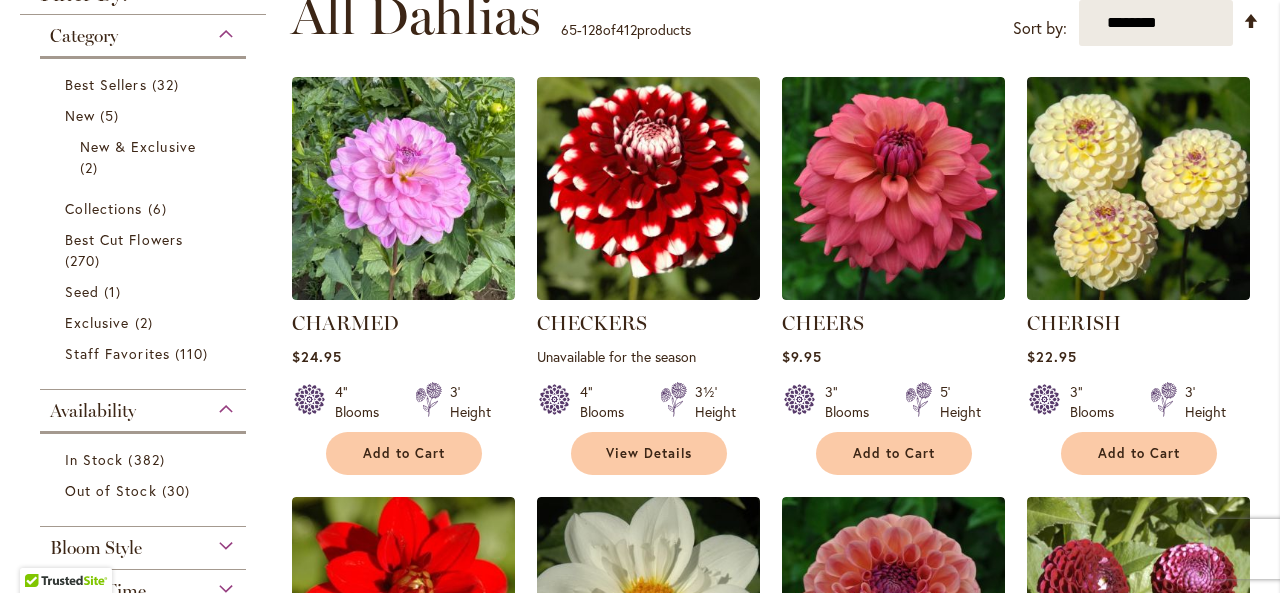 drag, startPoint x: 1264, startPoint y: 71, endPoint x: 1252, endPoint y: 188, distance: 117.61378 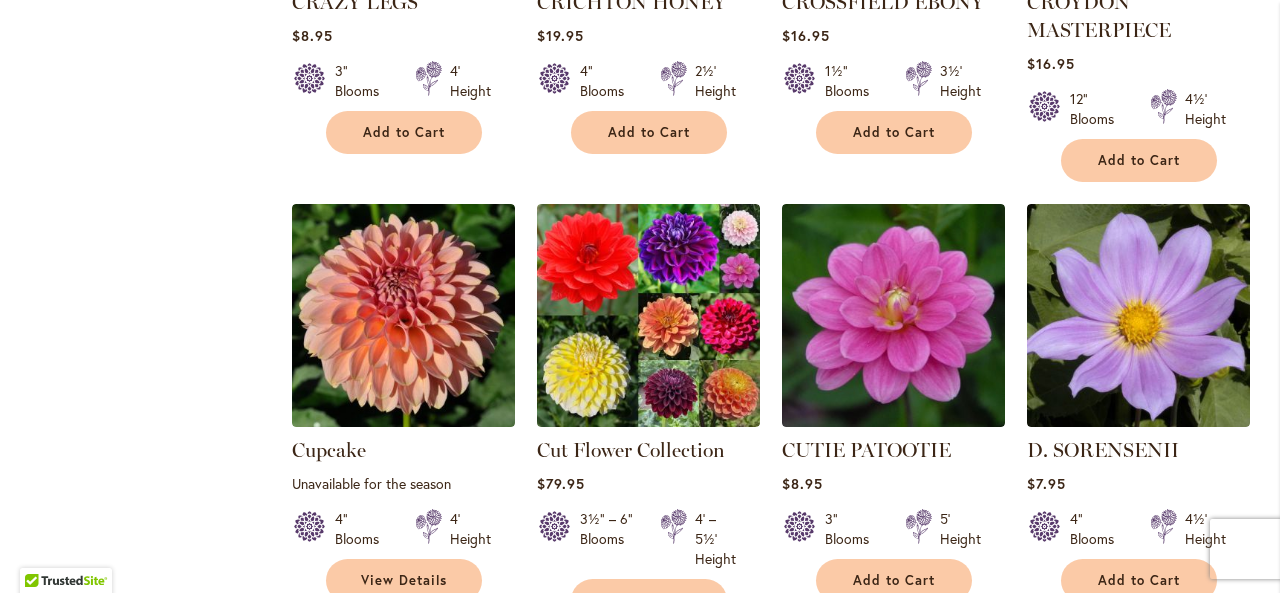 scroll, scrollTop: 2833, scrollLeft: 0, axis: vertical 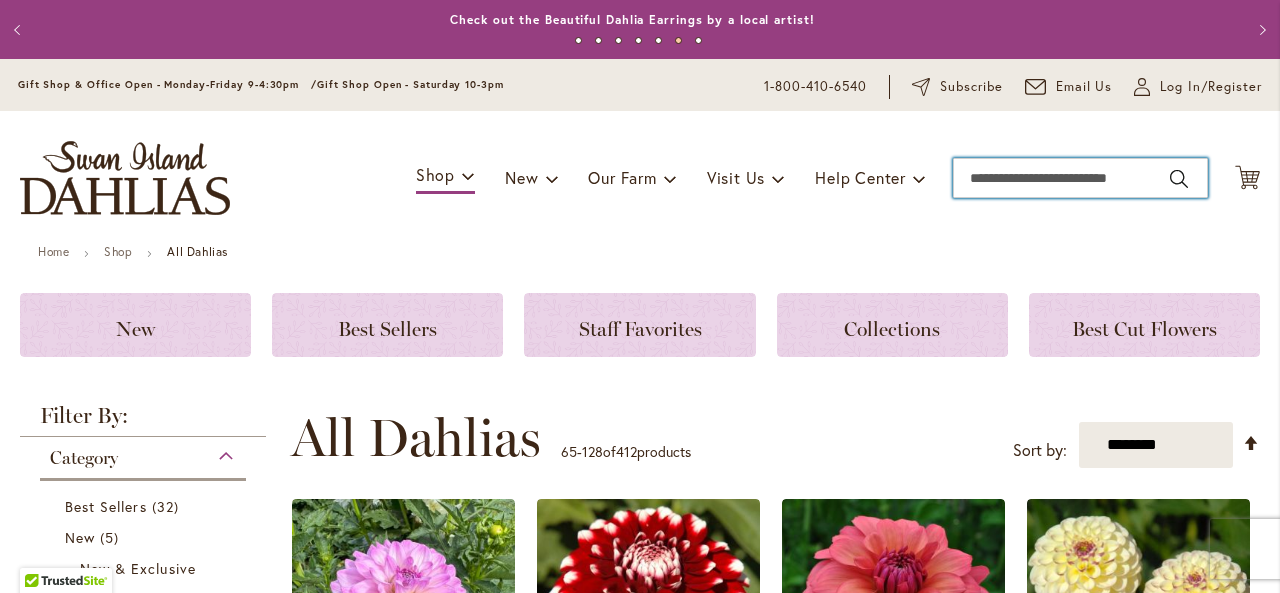 click on "Search" at bounding box center [1080, 178] 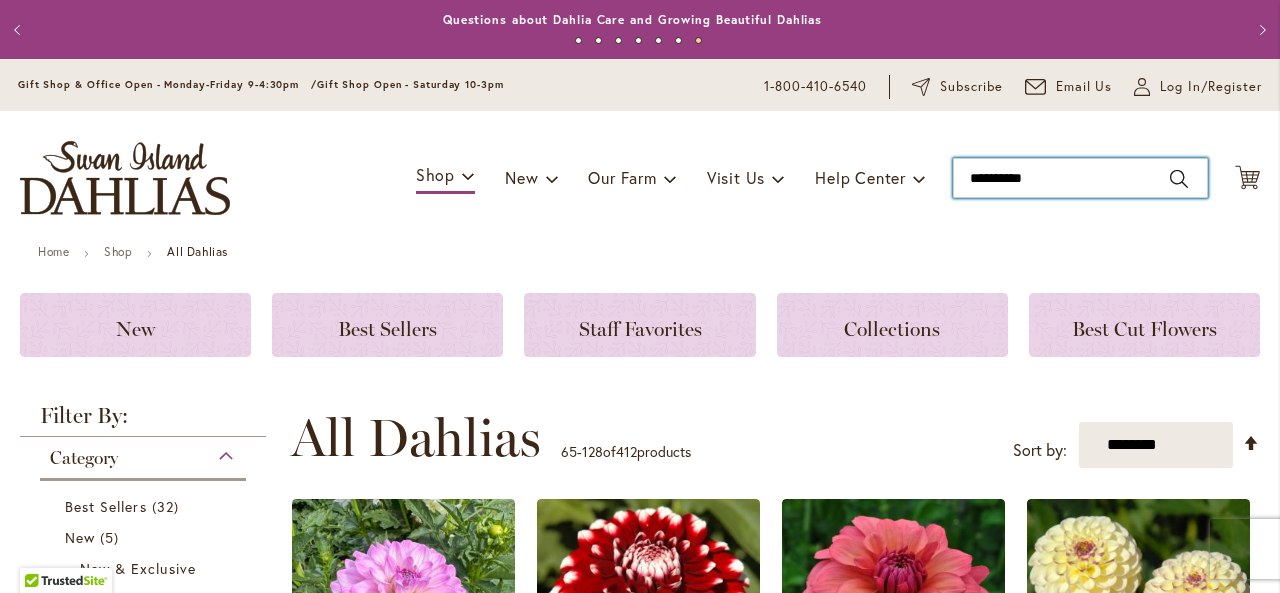 type on "**********" 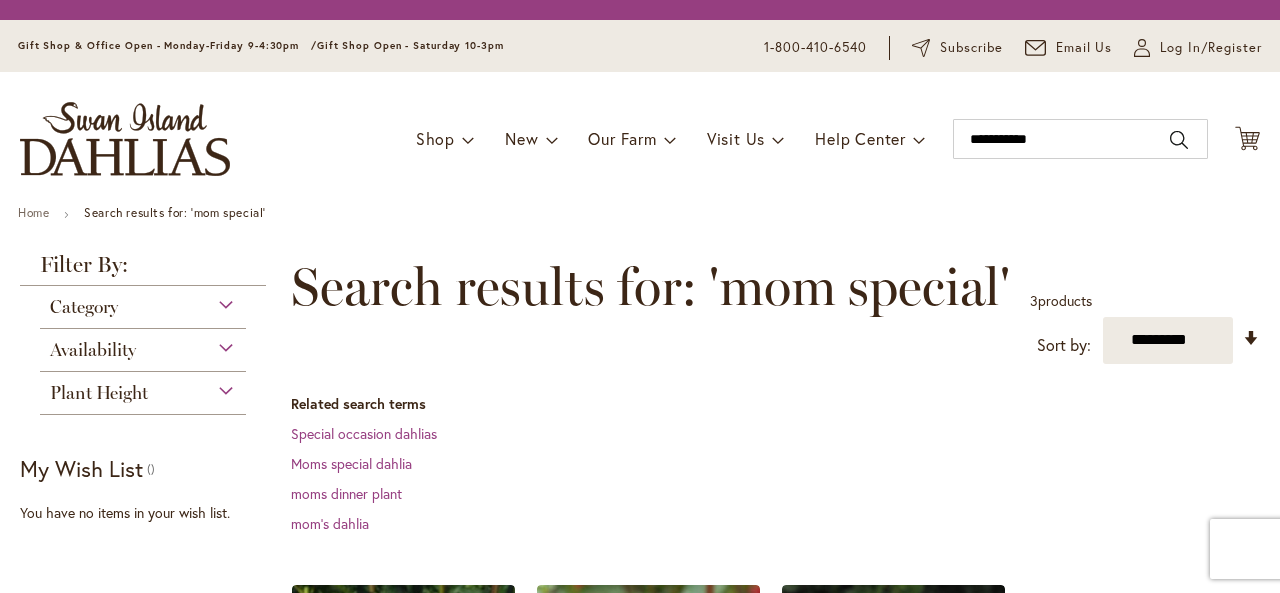 scroll, scrollTop: 0, scrollLeft: 0, axis: both 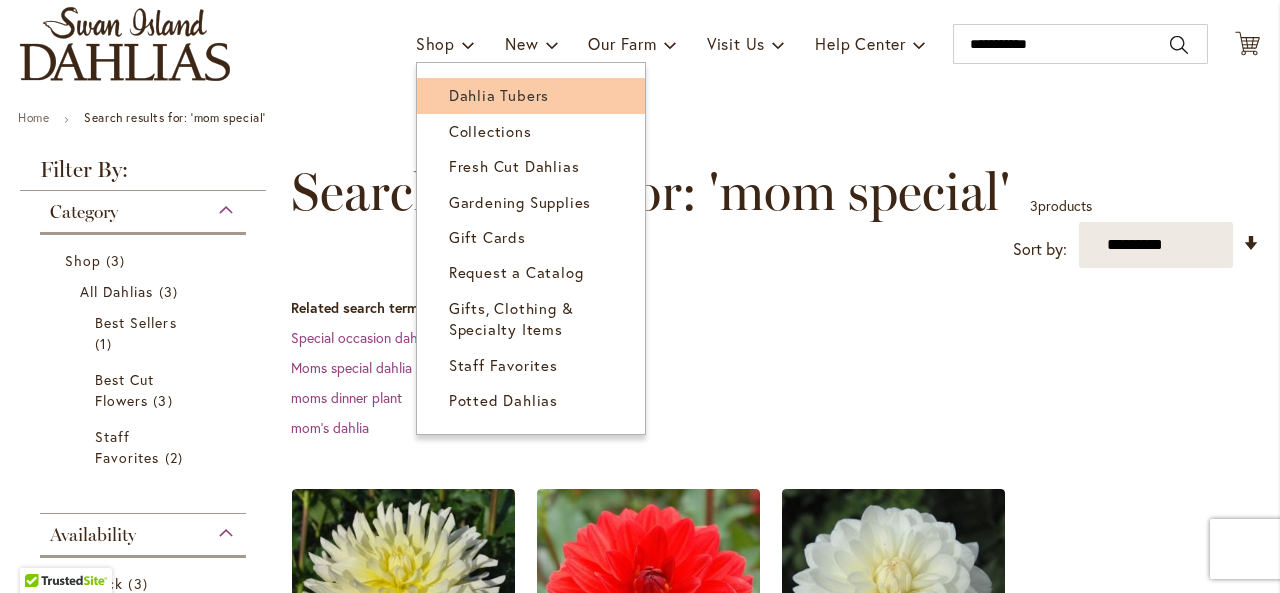 click on "Dahlia Tubers" at bounding box center (499, 95) 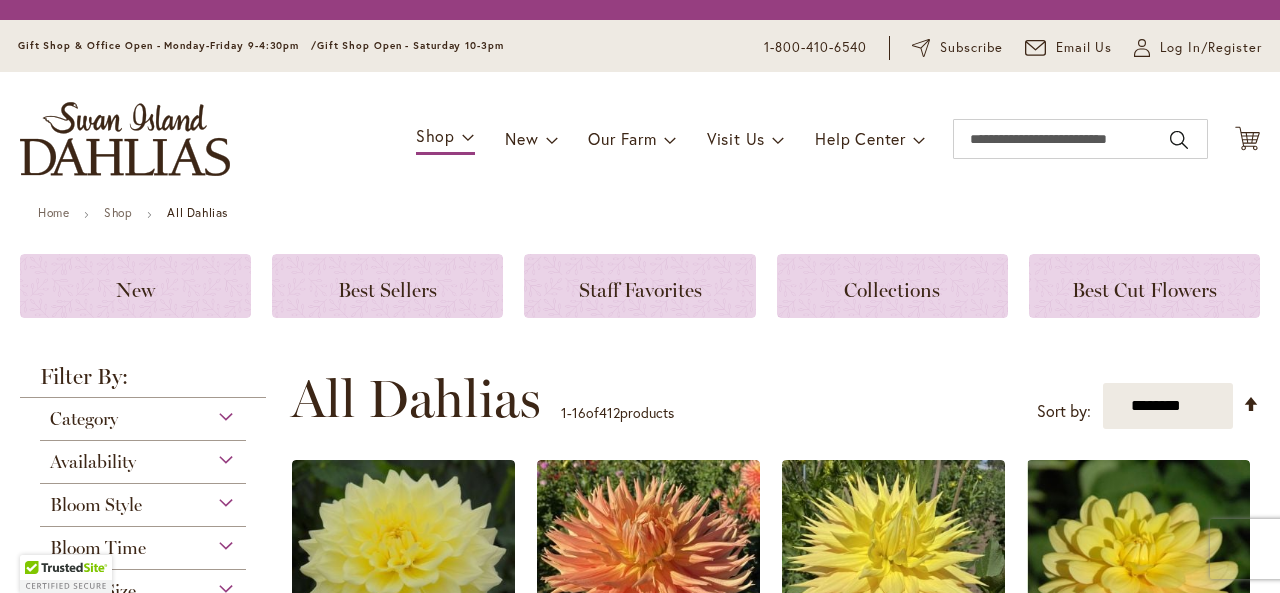scroll, scrollTop: 0, scrollLeft: 0, axis: both 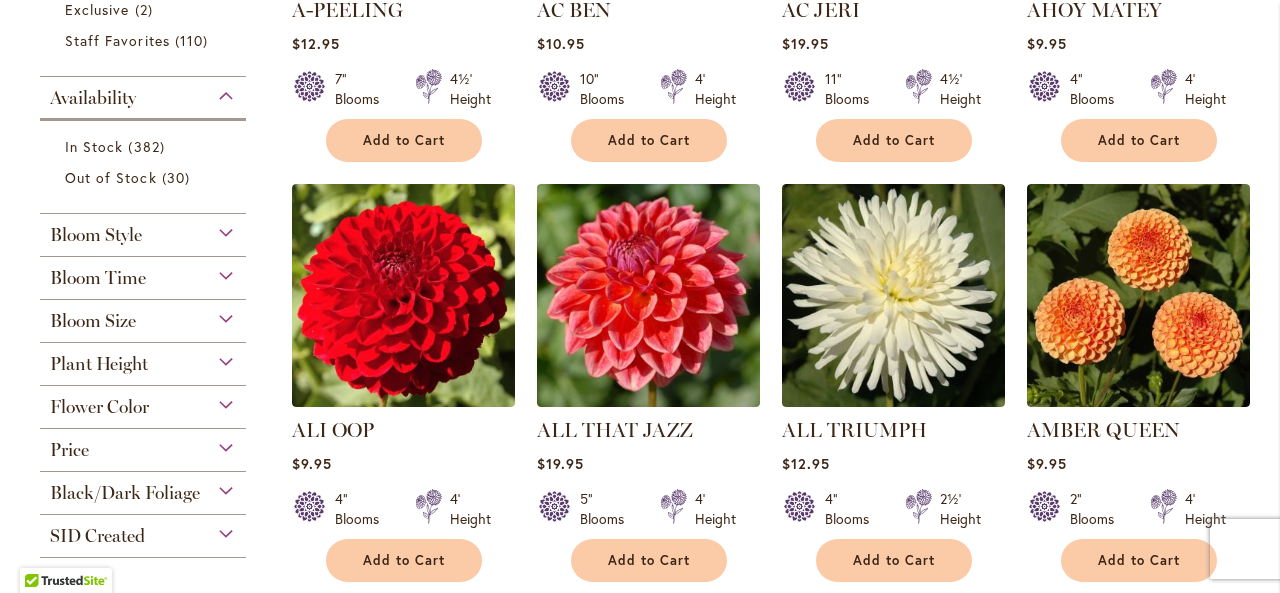 click on "Flower Color" at bounding box center [143, 402] 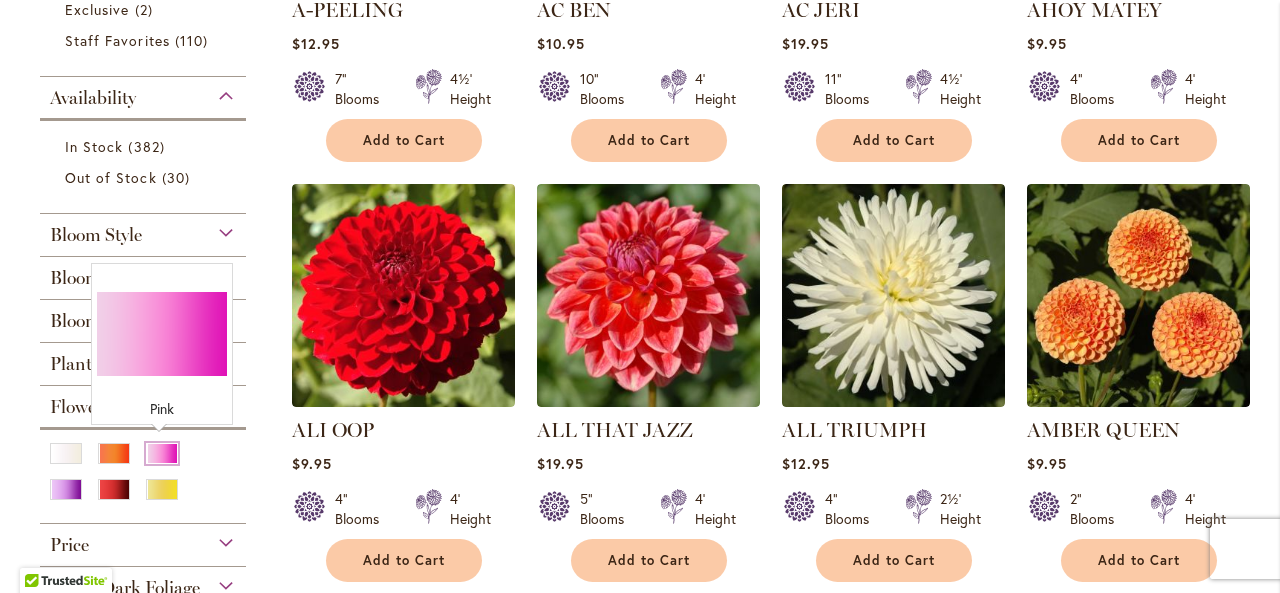 click at bounding box center [162, 453] 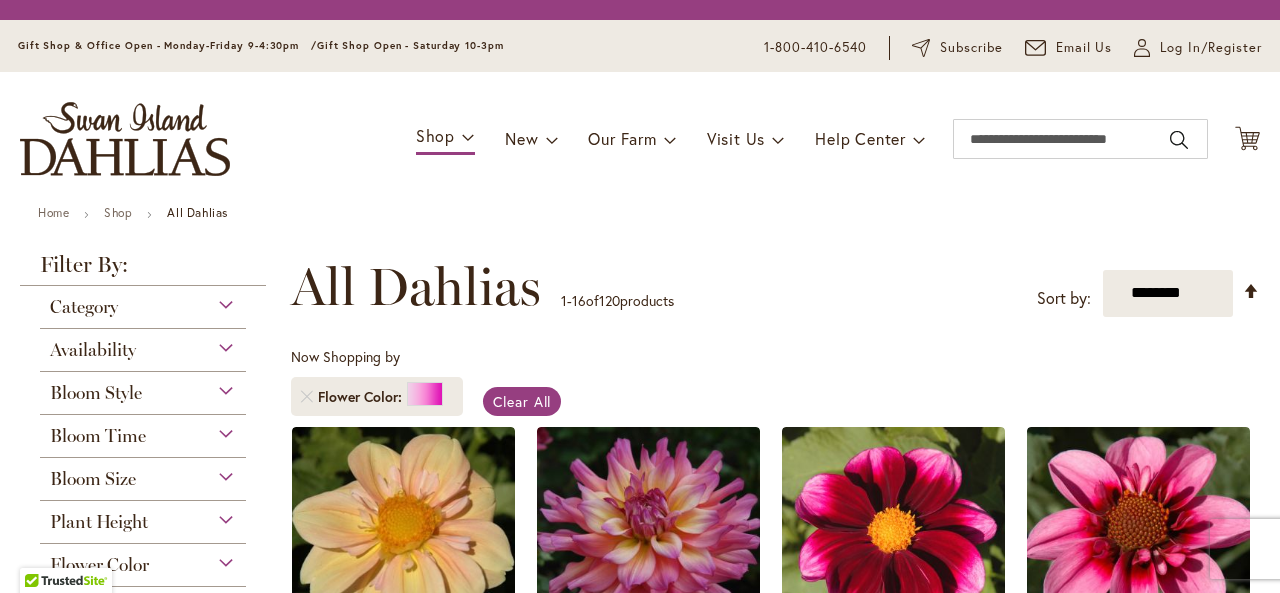 scroll, scrollTop: 0, scrollLeft: 0, axis: both 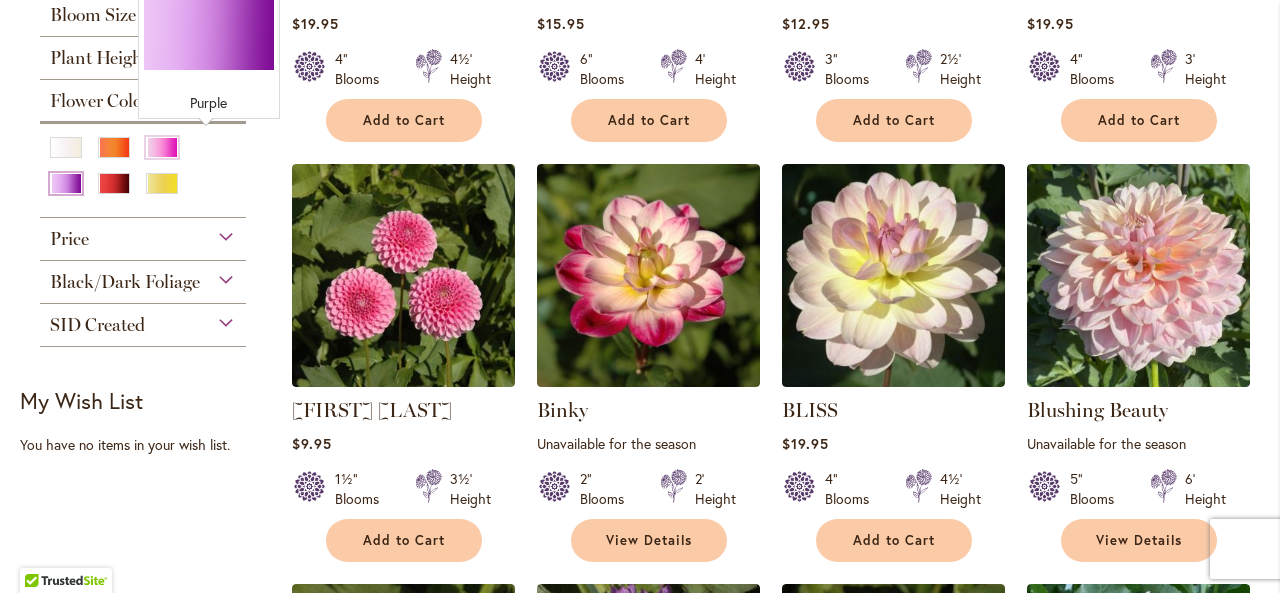 click at bounding box center (66, 183) 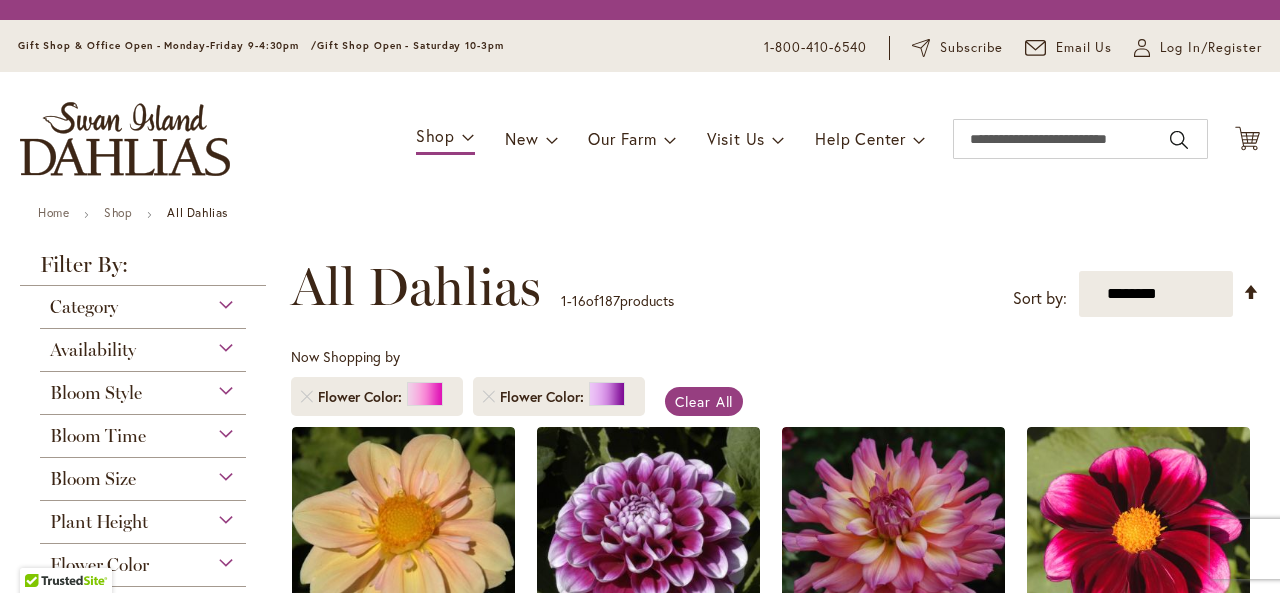 scroll, scrollTop: 0, scrollLeft: 0, axis: both 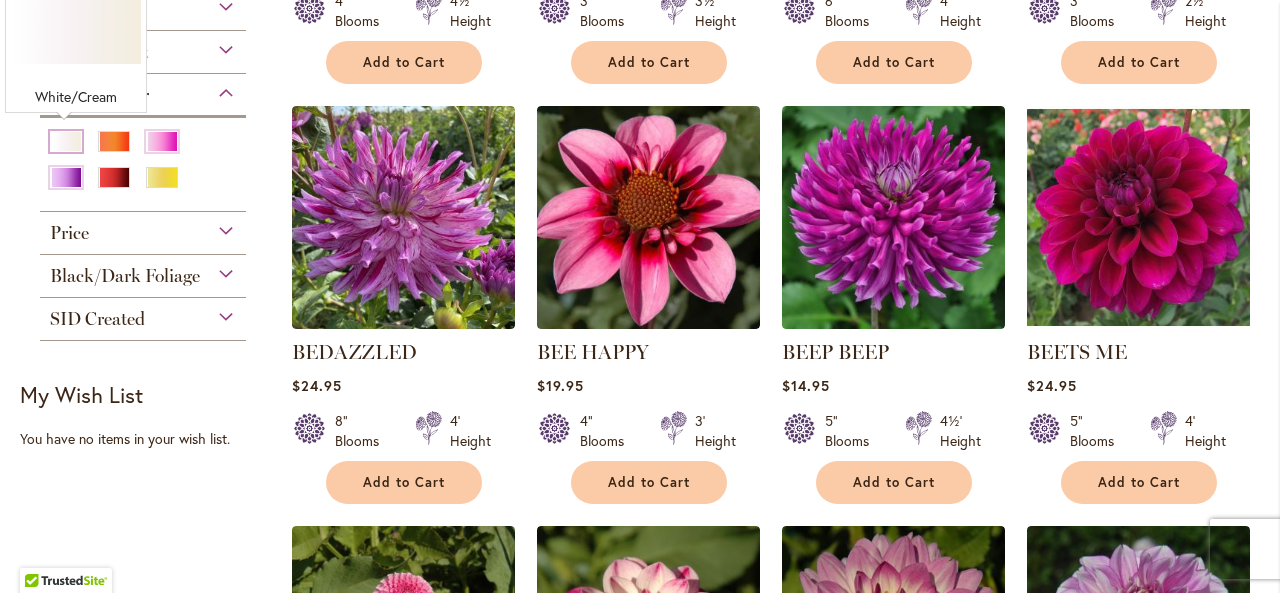 click at bounding box center (66, 141) 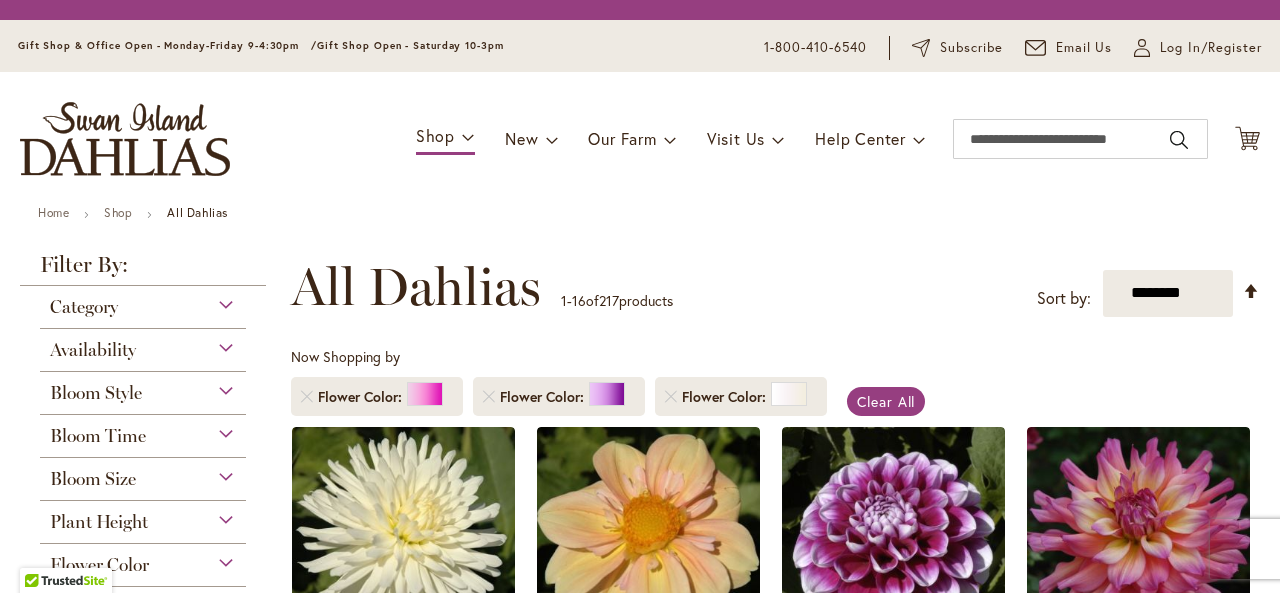 scroll, scrollTop: 0, scrollLeft: 0, axis: both 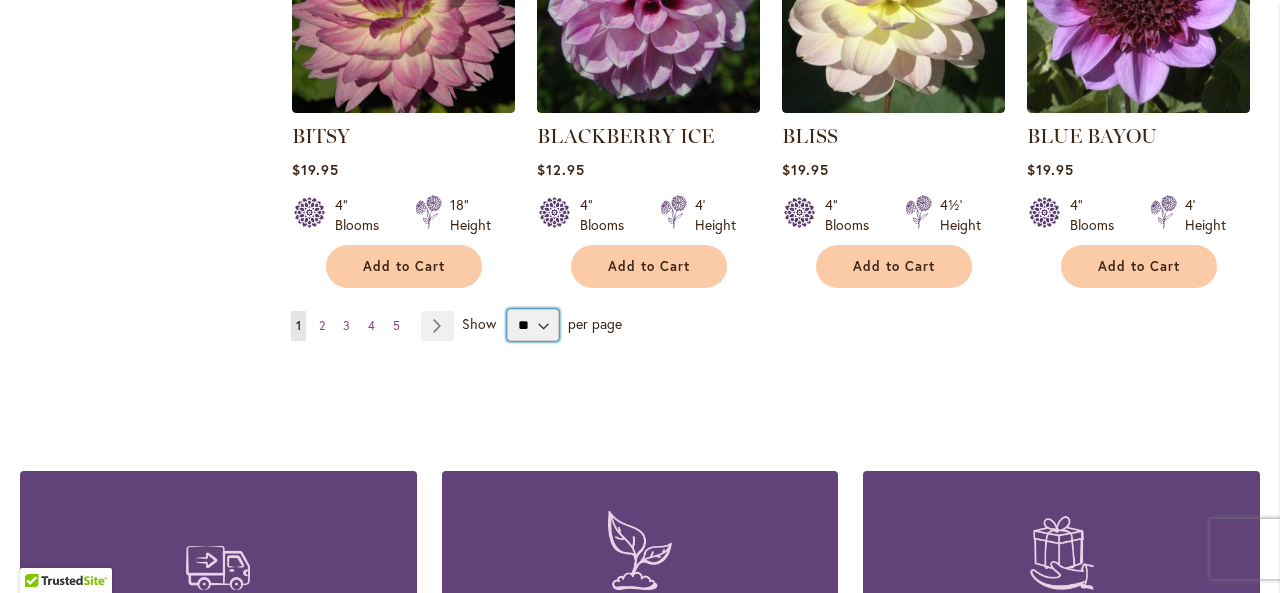 click on "**
**
**
**" at bounding box center (533, 325) 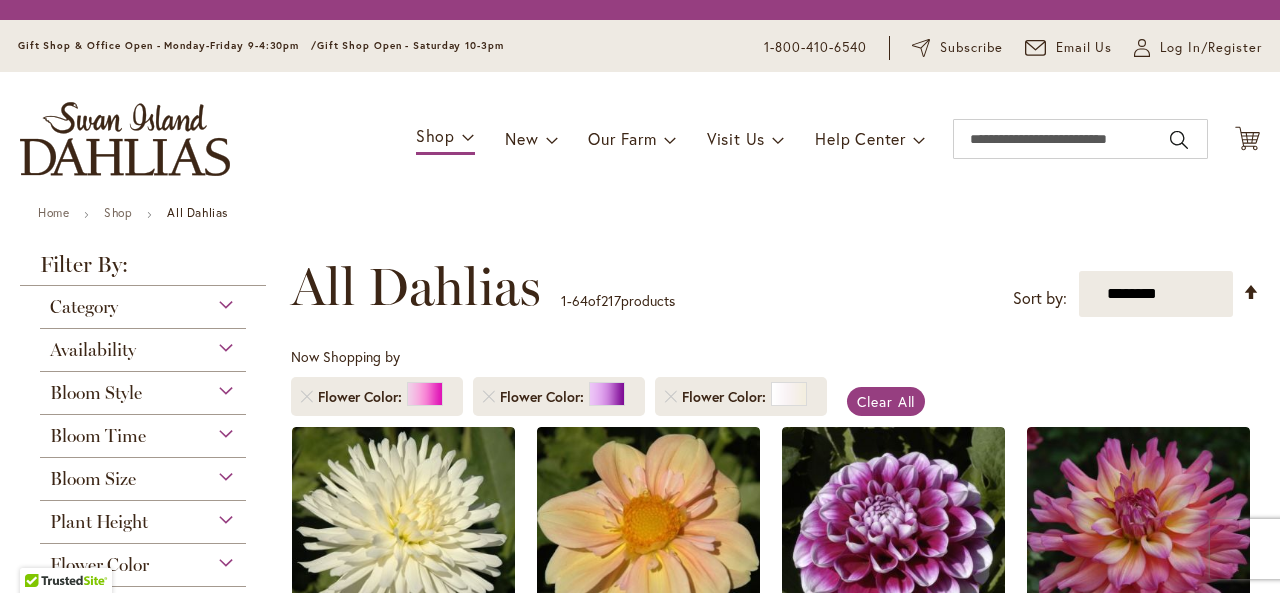 scroll, scrollTop: 0, scrollLeft: 0, axis: both 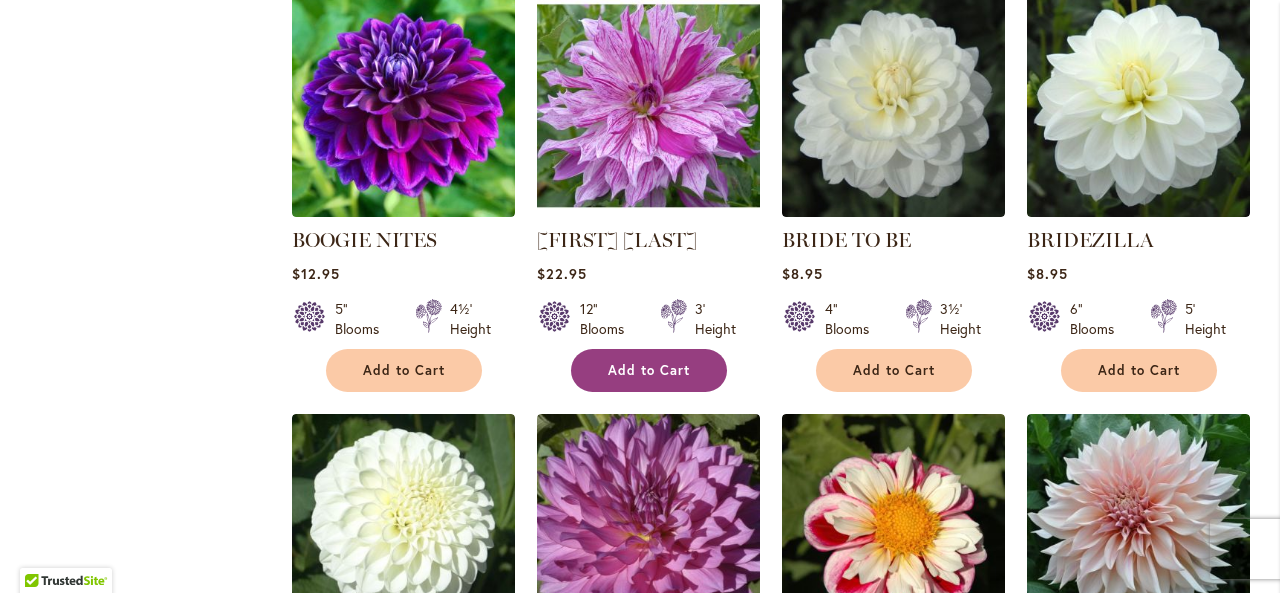 click on "Add to Cart" at bounding box center (649, 370) 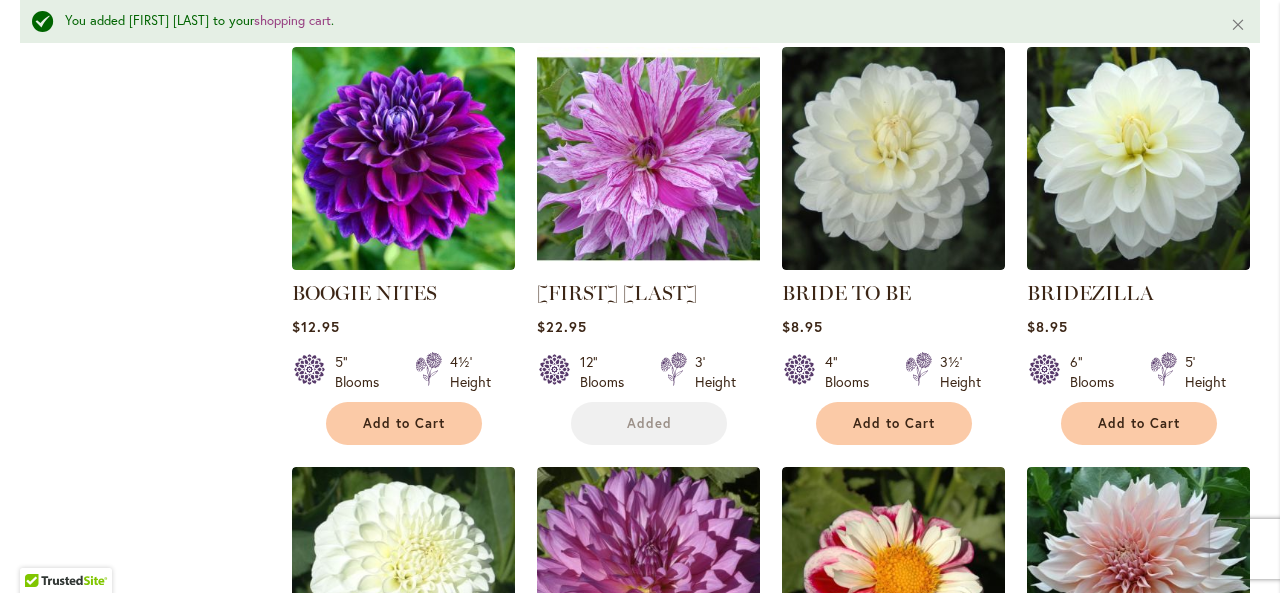 scroll, scrollTop: 2624, scrollLeft: 0, axis: vertical 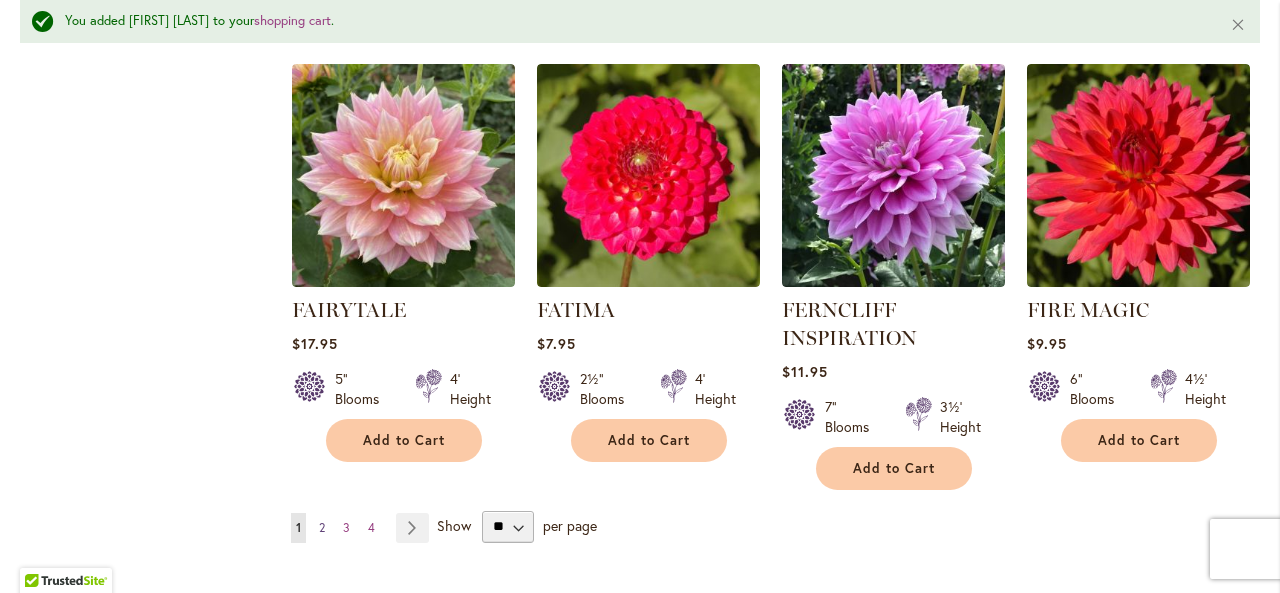 click on "2" at bounding box center [322, 527] 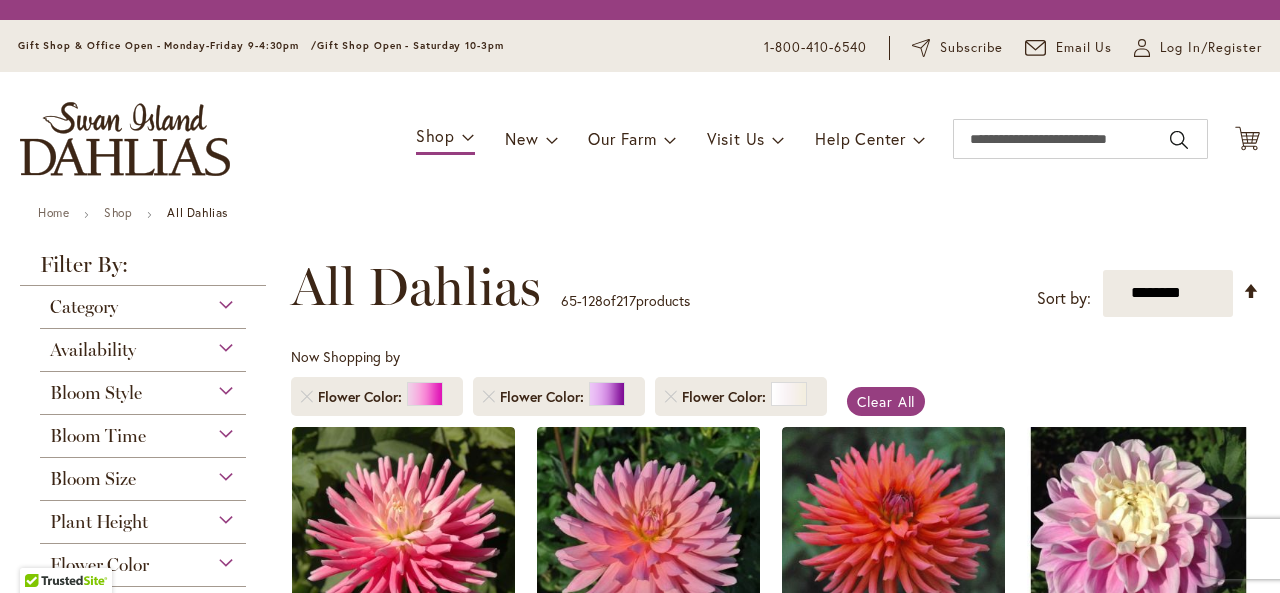 scroll, scrollTop: 0, scrollLeft: 0, axis: both 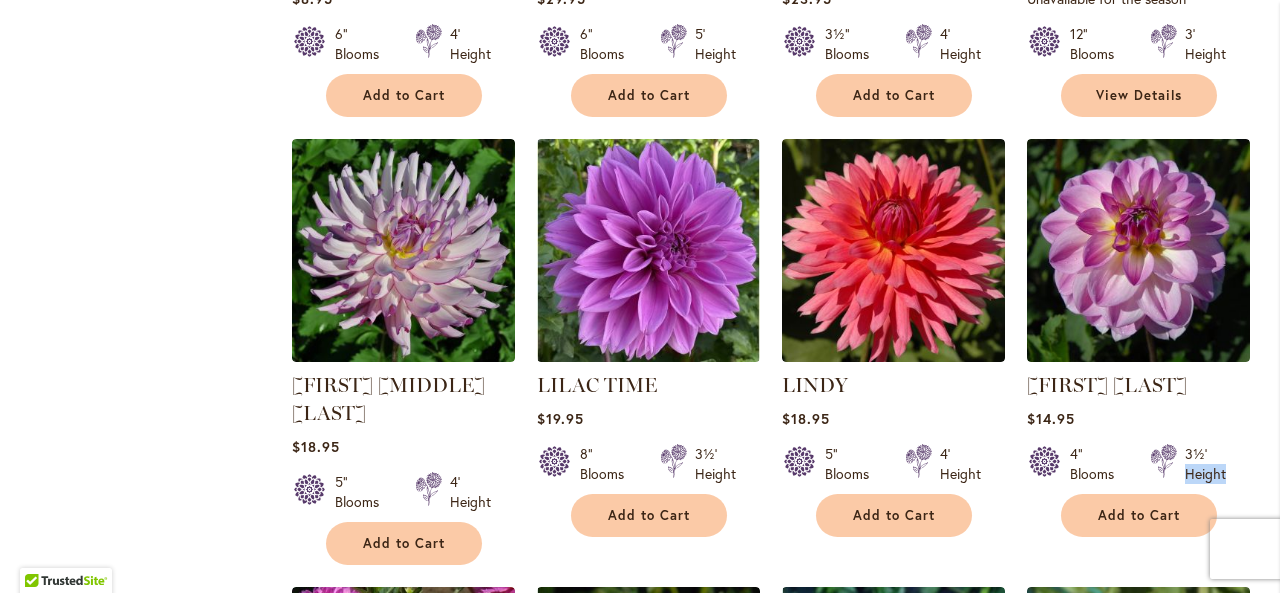 drag, startPoint x: 1263, startPoint y: 428, endPoint x: 1260, endPoint y: 459, distance: 31.144823 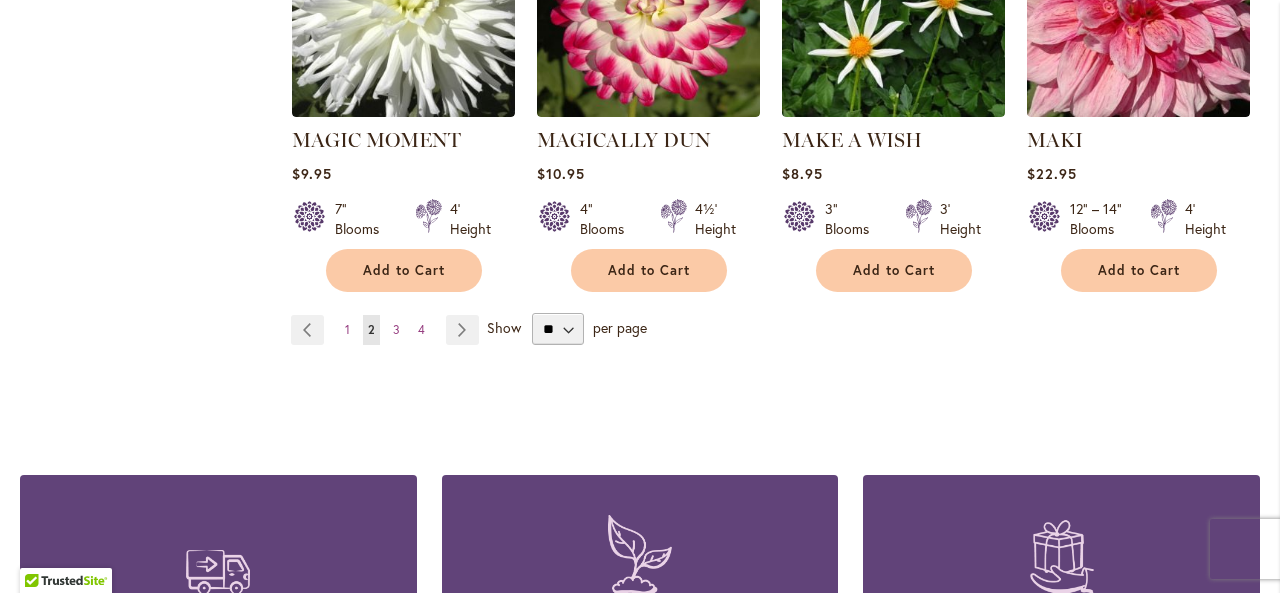 scroll, scrollTop: 6968, scrollLeft: 0, axis: vertical 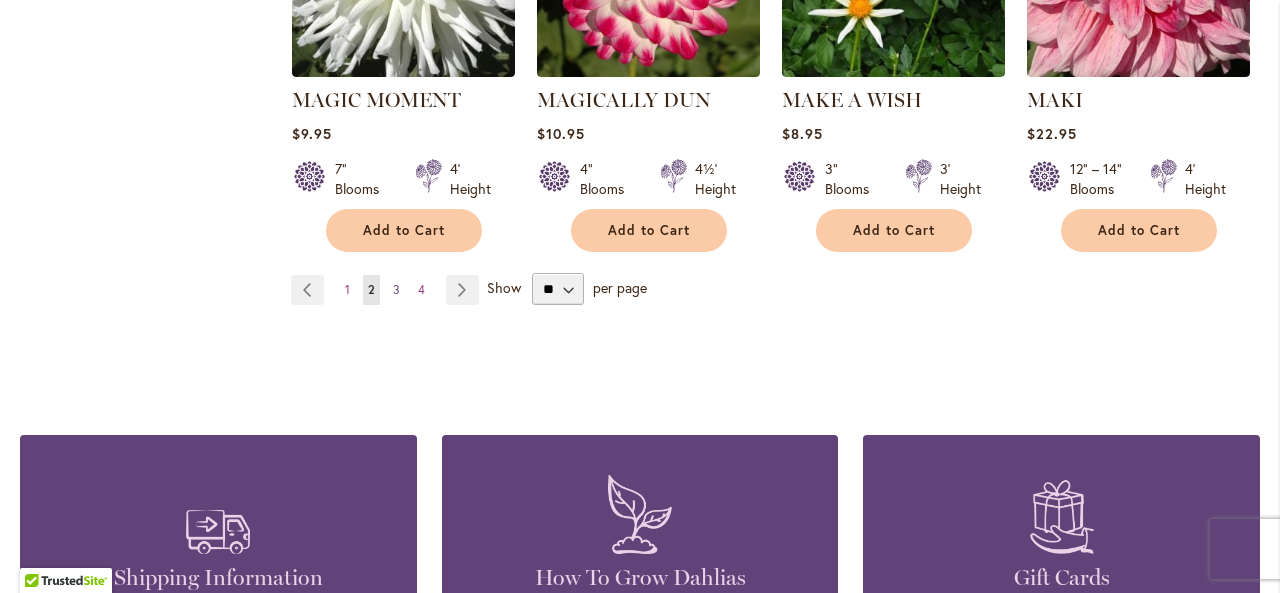click on "Page
3" at bounding box center (396, 290) 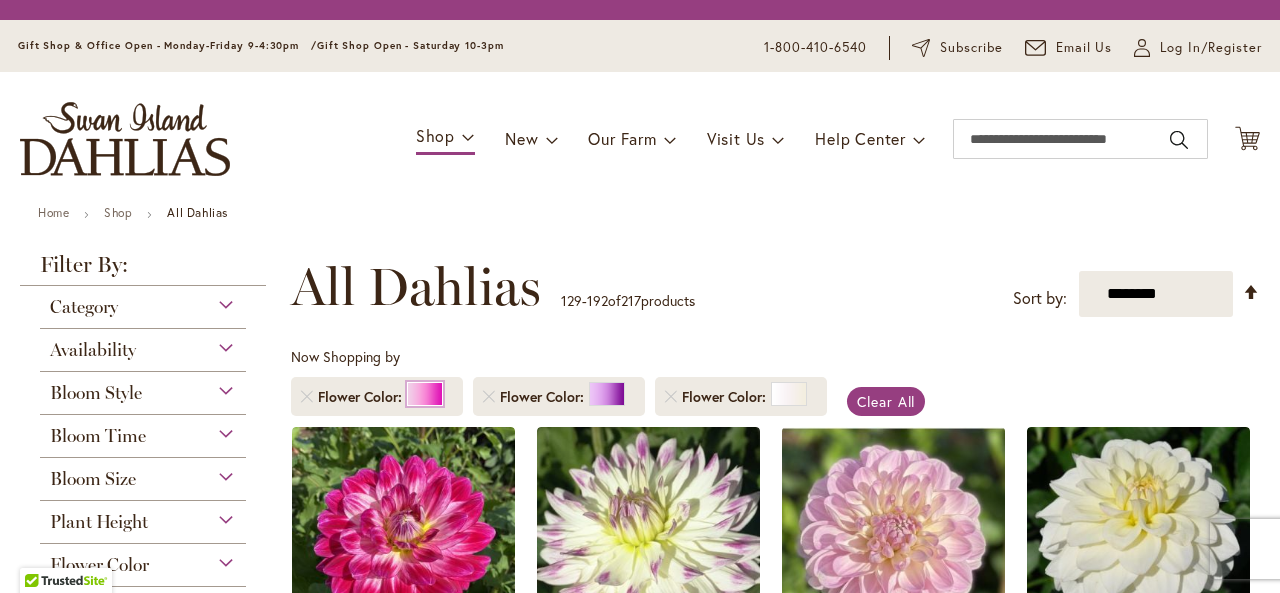 scroll, scrollTop: 0, scrollLeft: 0, axis: both 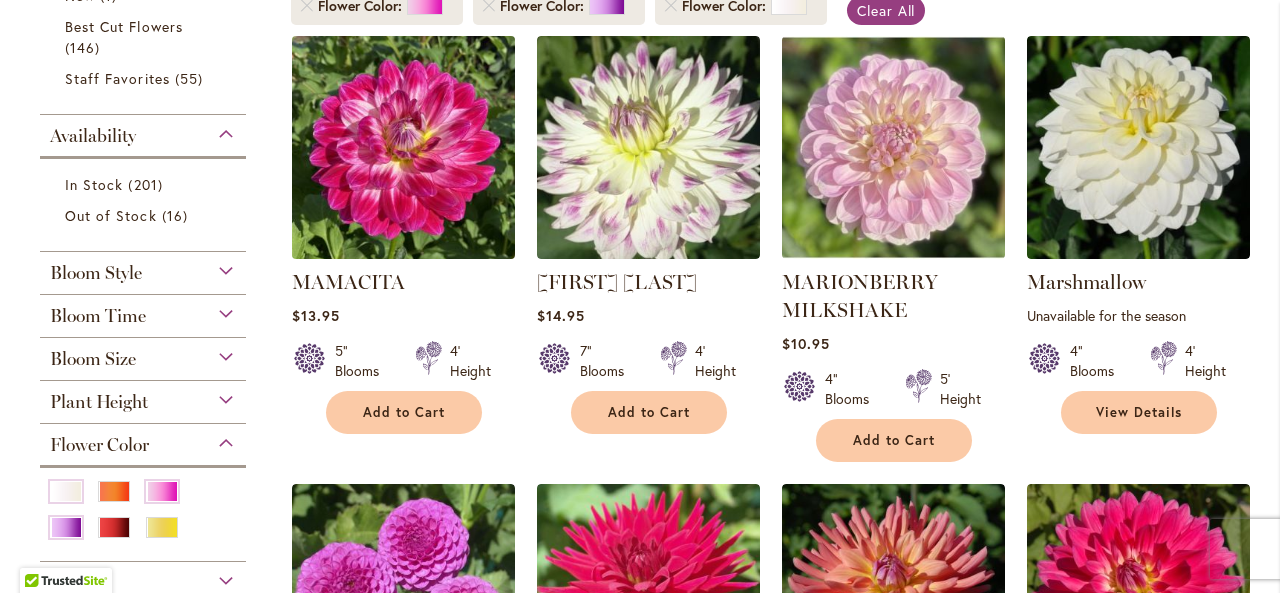 click at bounding box center (403, 147) 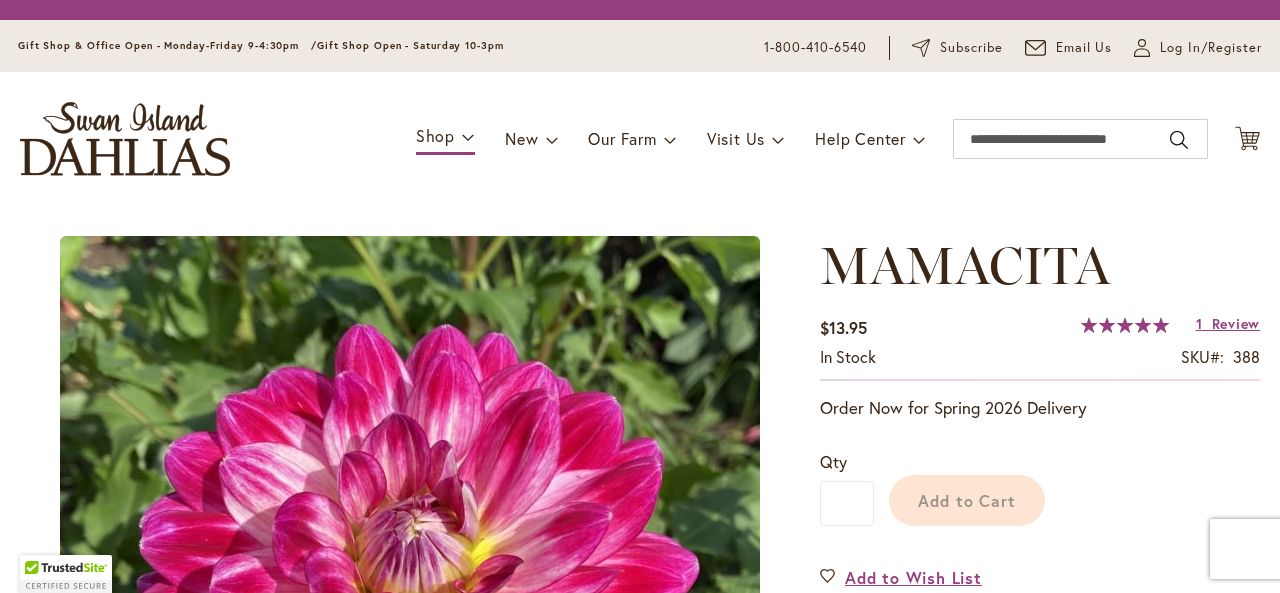scroll, scrollTop: 0, scrollLeft: 0, axis: both 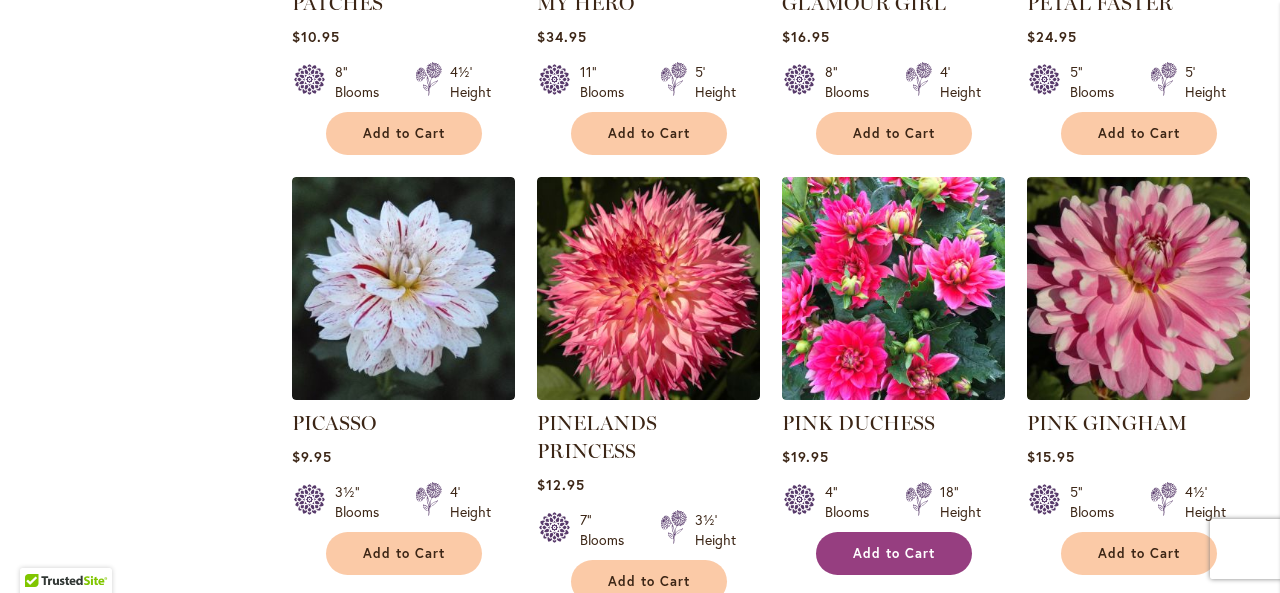 click on "Add to Cart" at bounding box center (894, 553) 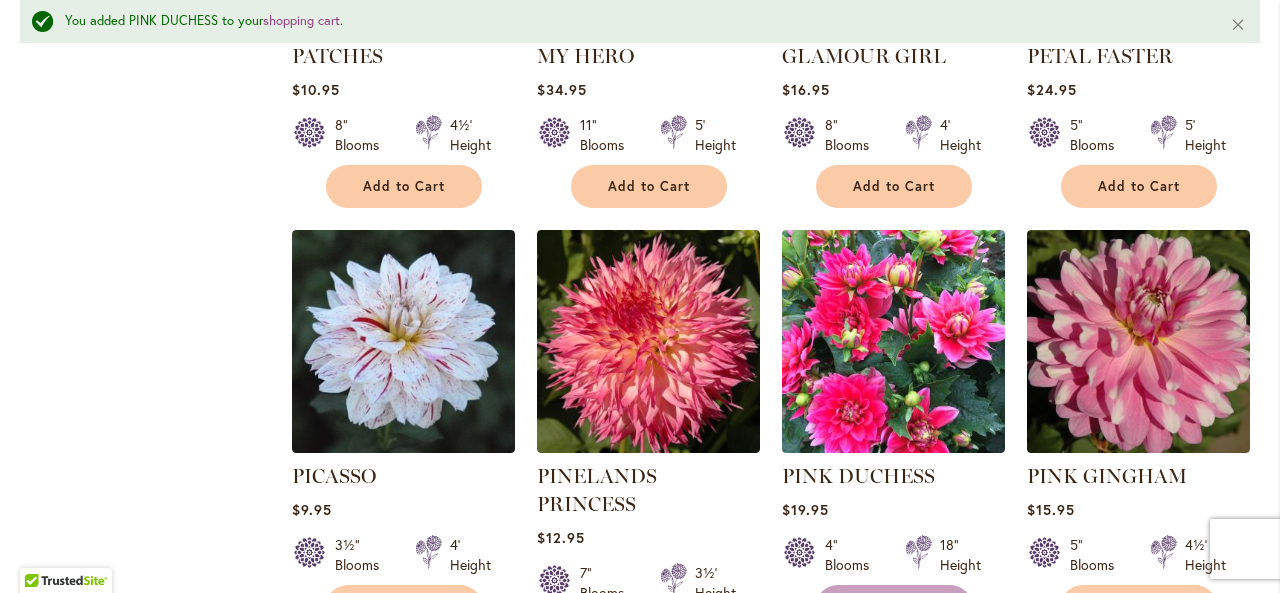 scroll, scrollTop: 3758, scrollLeft: 0, axis: vertical 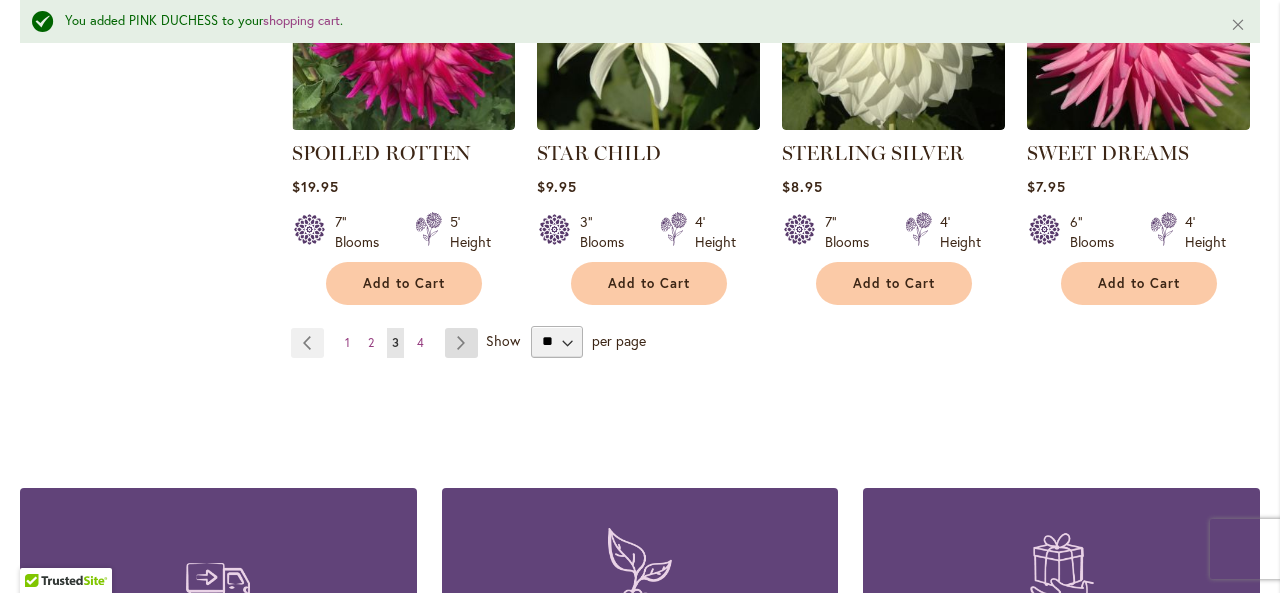 click on "Page
Next" at bounding box center (461, 343) 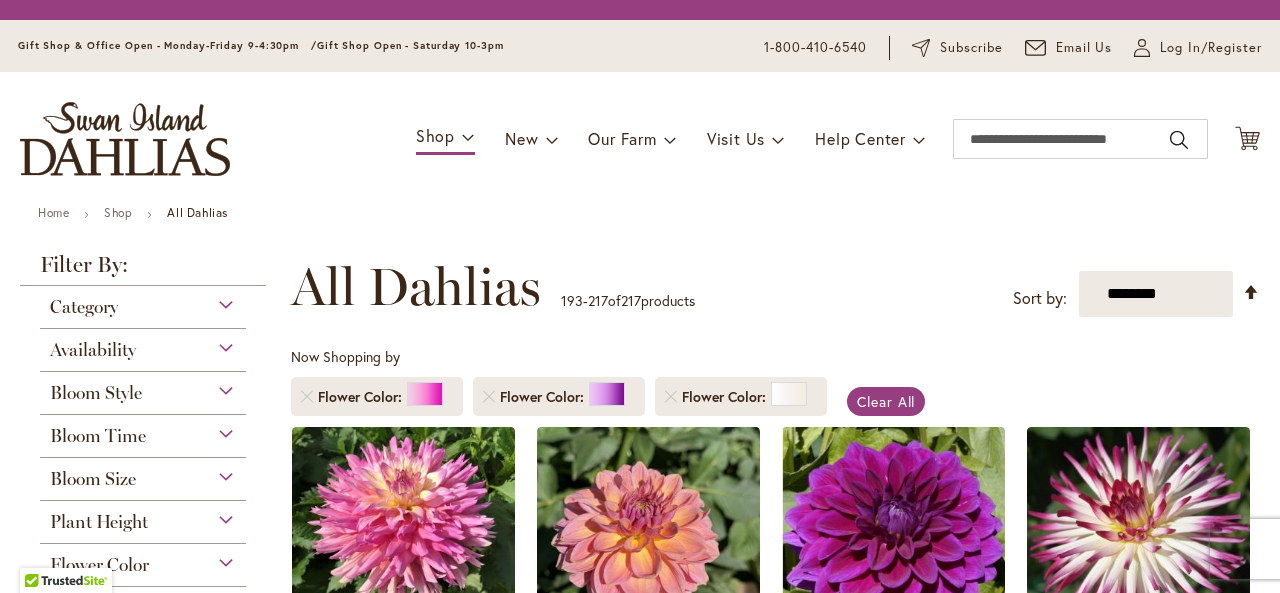 scroll, scrollTop: 0, scrollLeft: 0, axis: both 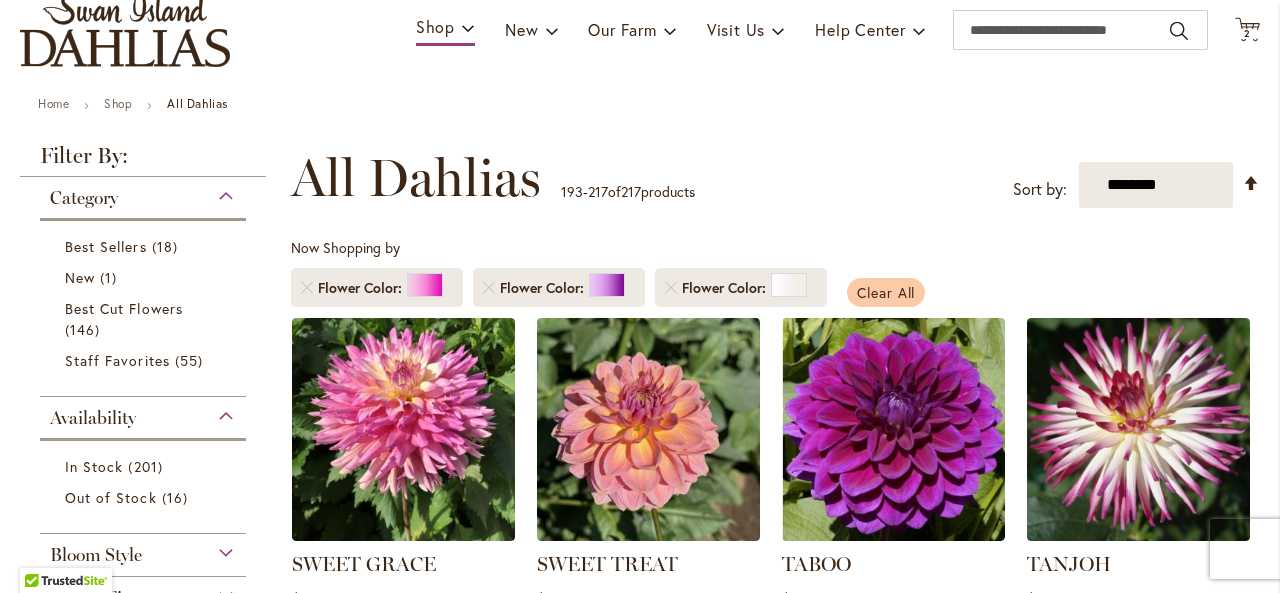 click on "Clear All" at bounding box center [886, 292] 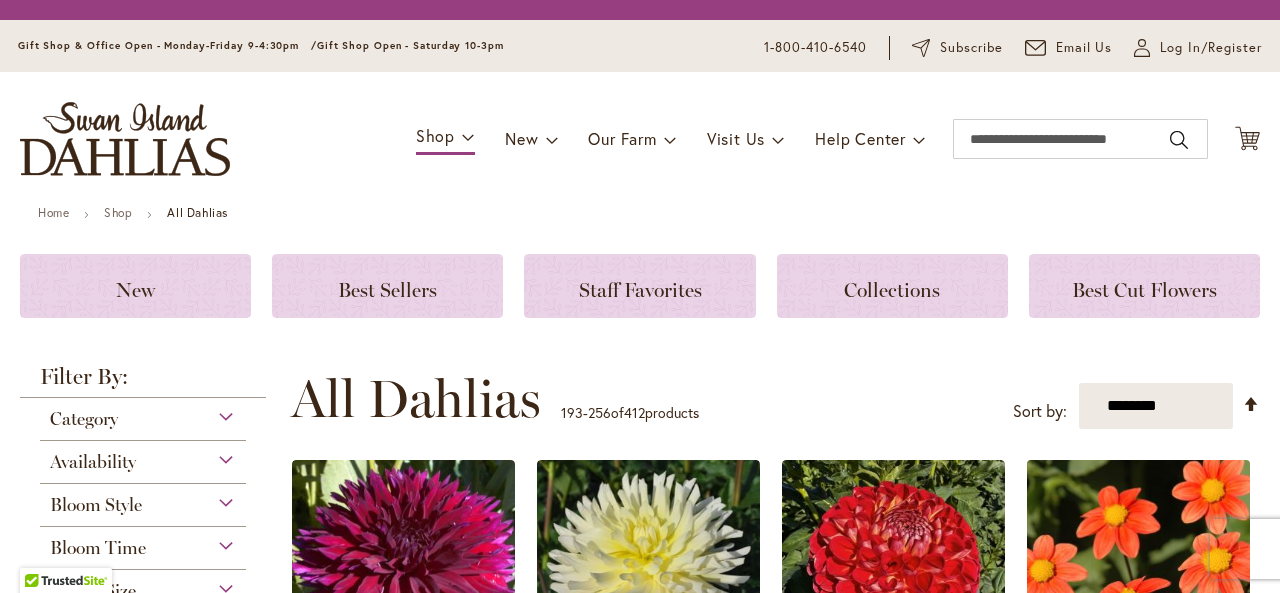 scroll, scrollTop: 0, scrollLeft: 0, axis: both 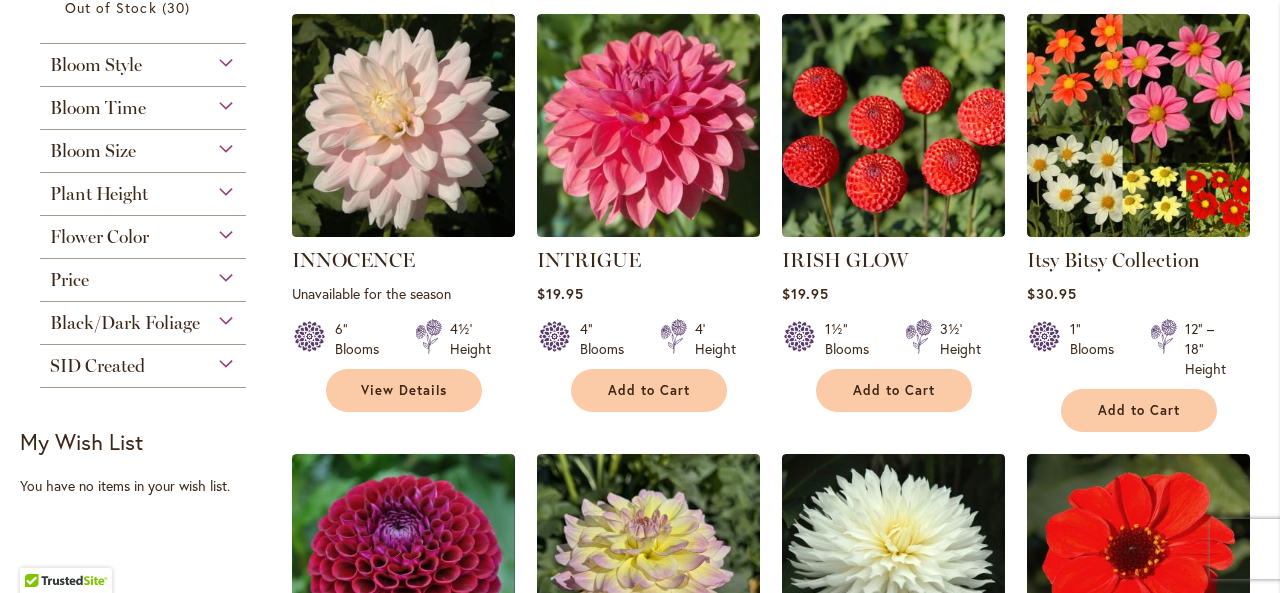click on "Plant Height" at bounding box center [143, 189] 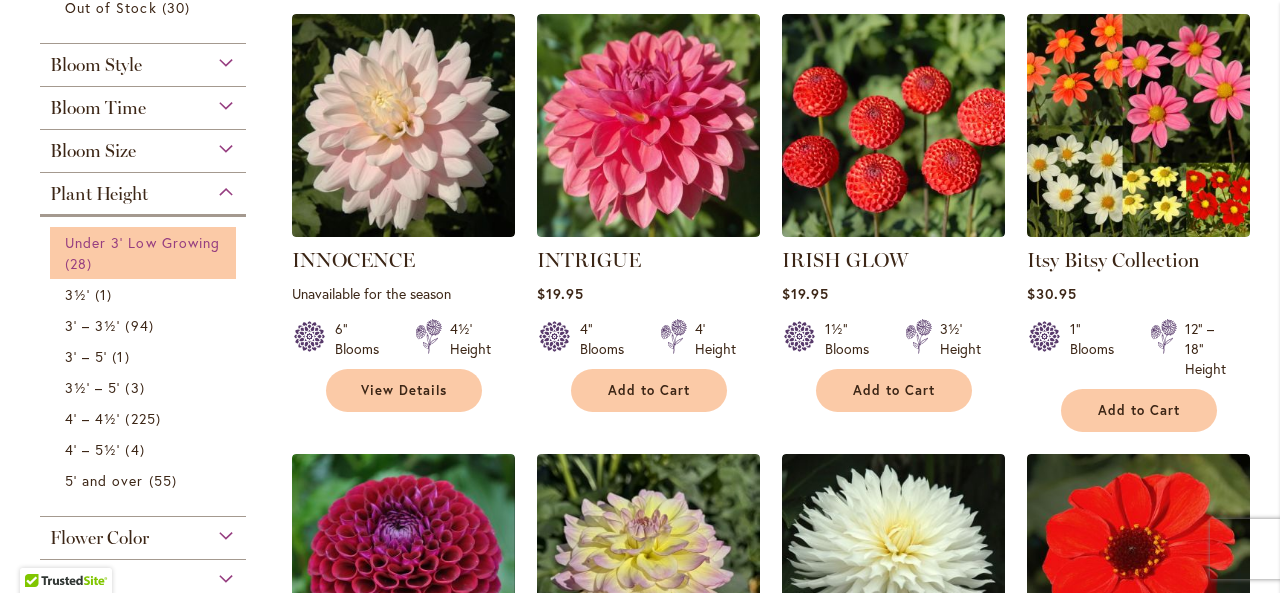 click on "Under 3' Low Growing" at bounding box center [142, 242] 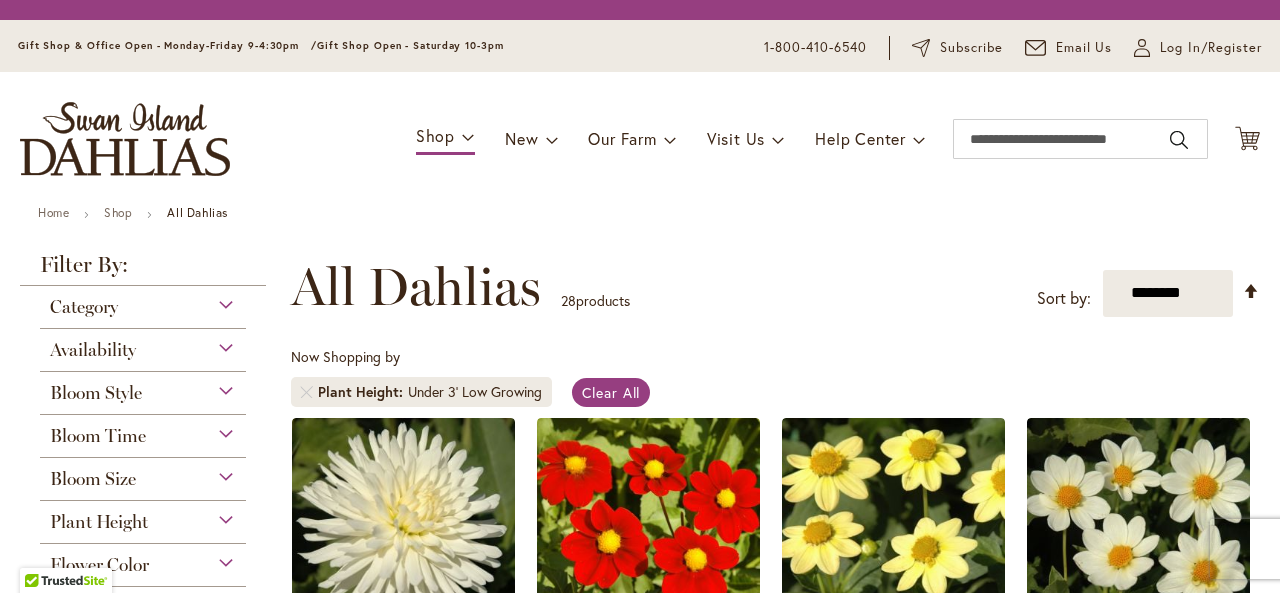 scroll, scrollTop: 0, scrollLeft: 0, axis: both 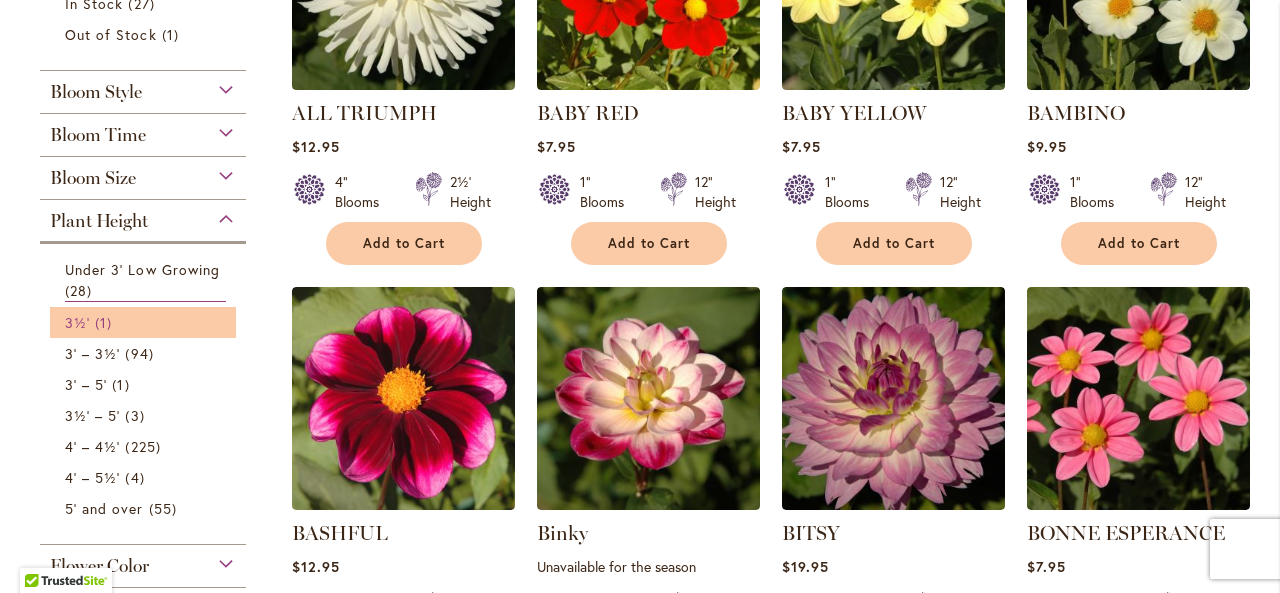 click on "1
item" at bounding box center [106, 322] 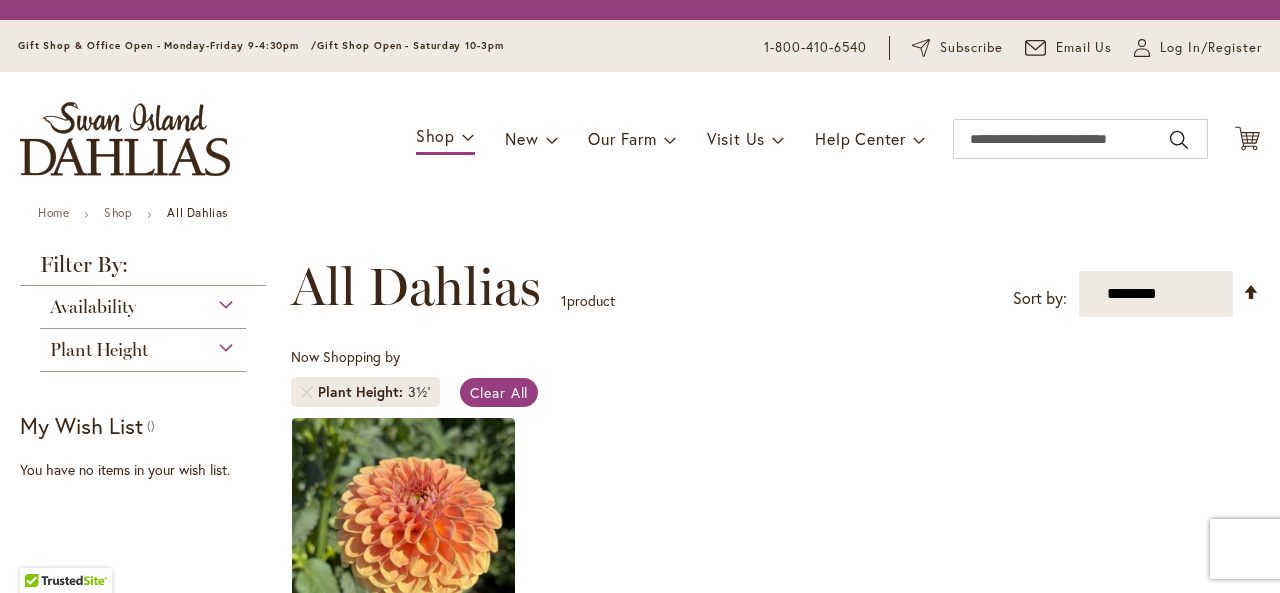 scroll, scrollTop: 0, scrollLeft: 0, axis: both 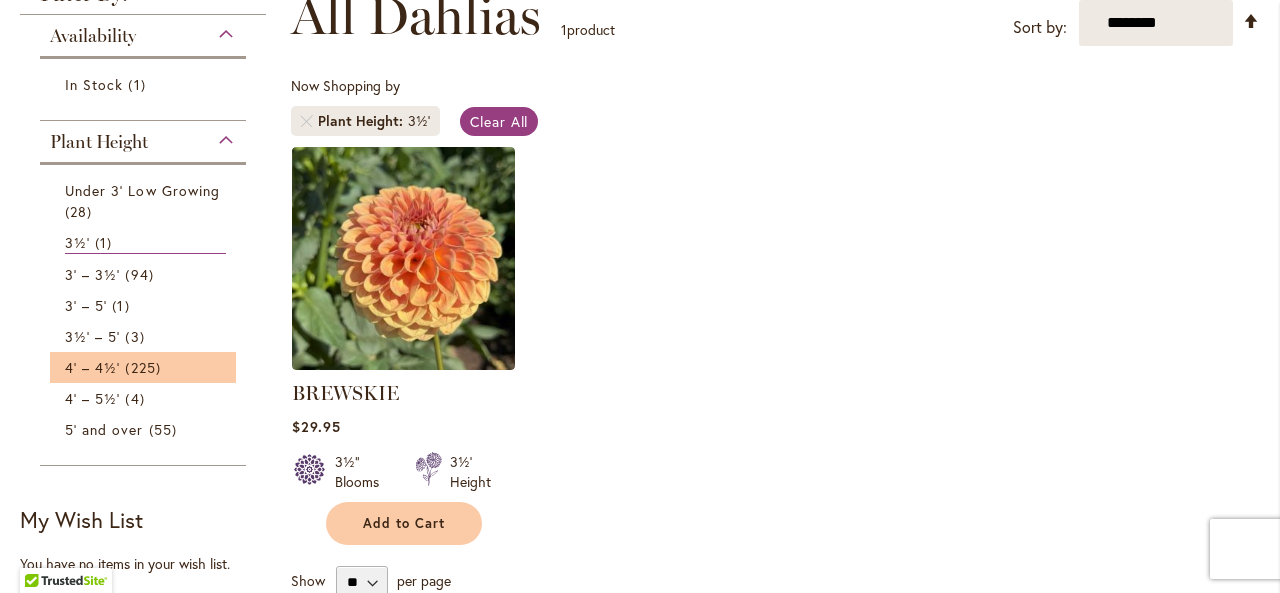click on "4' – 4½'
225
items" at bounding box center (143, 367) 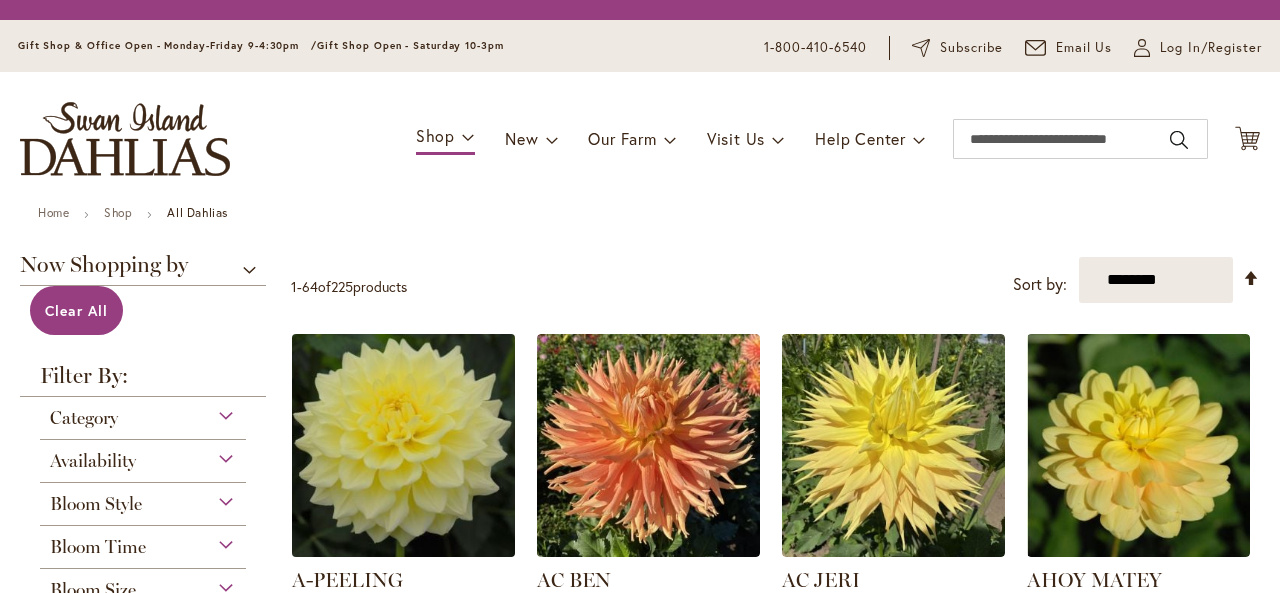 scroll, scrollTop: 0, scrollLeft: 0, axis: both 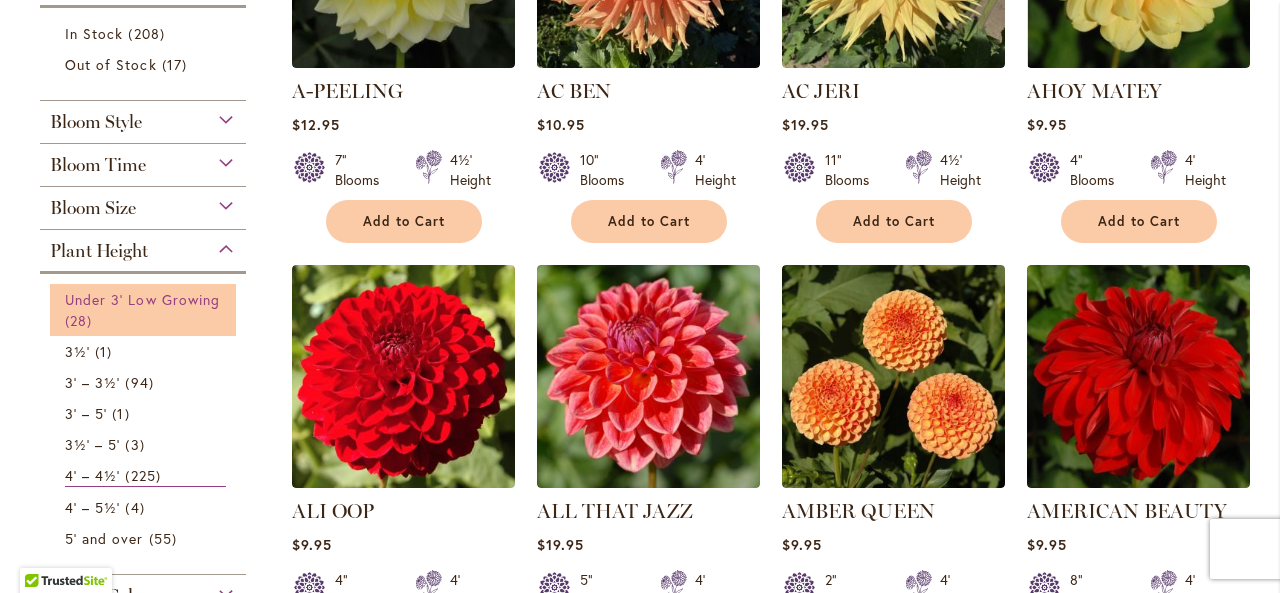 click on "Under 3' Low Growing
28
items" at bounding box center [145, 310] 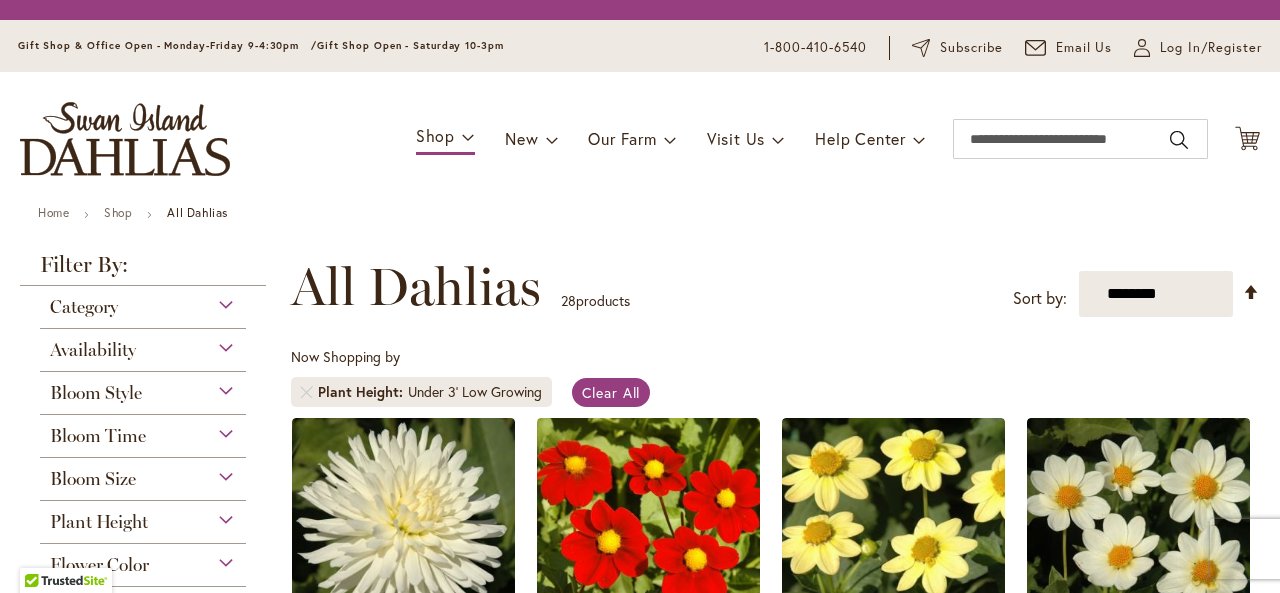 scroll, scrollTop: 0, scrollLeft: 0, axis: both 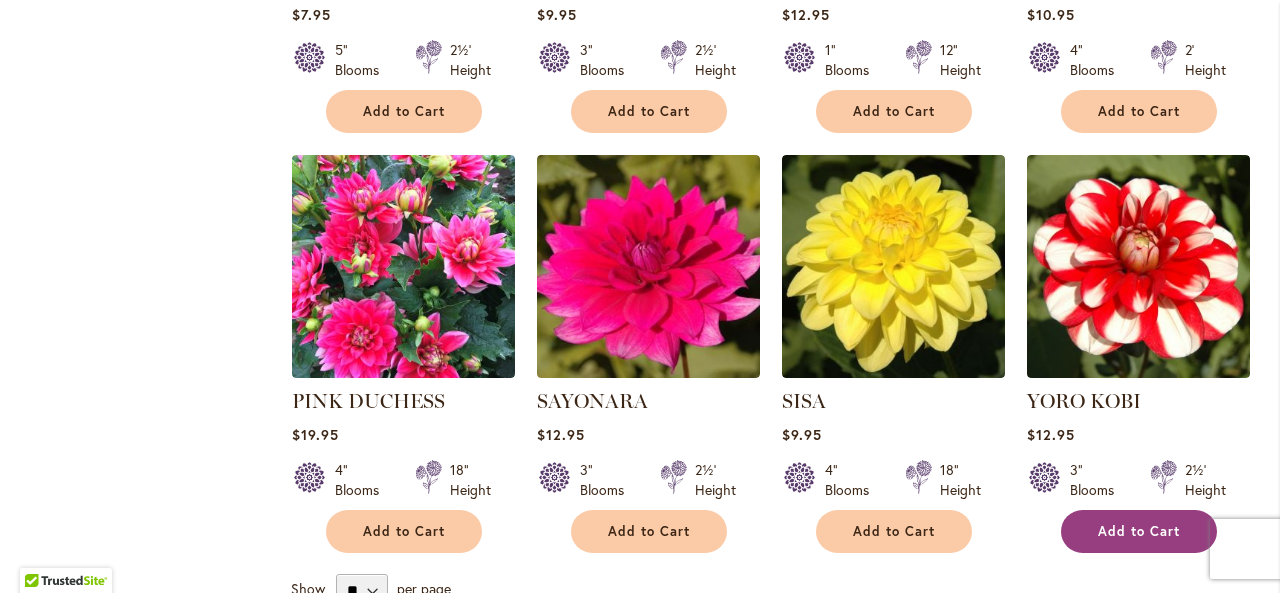 click on "Add to Cart" at bounding box center [1139, 531] 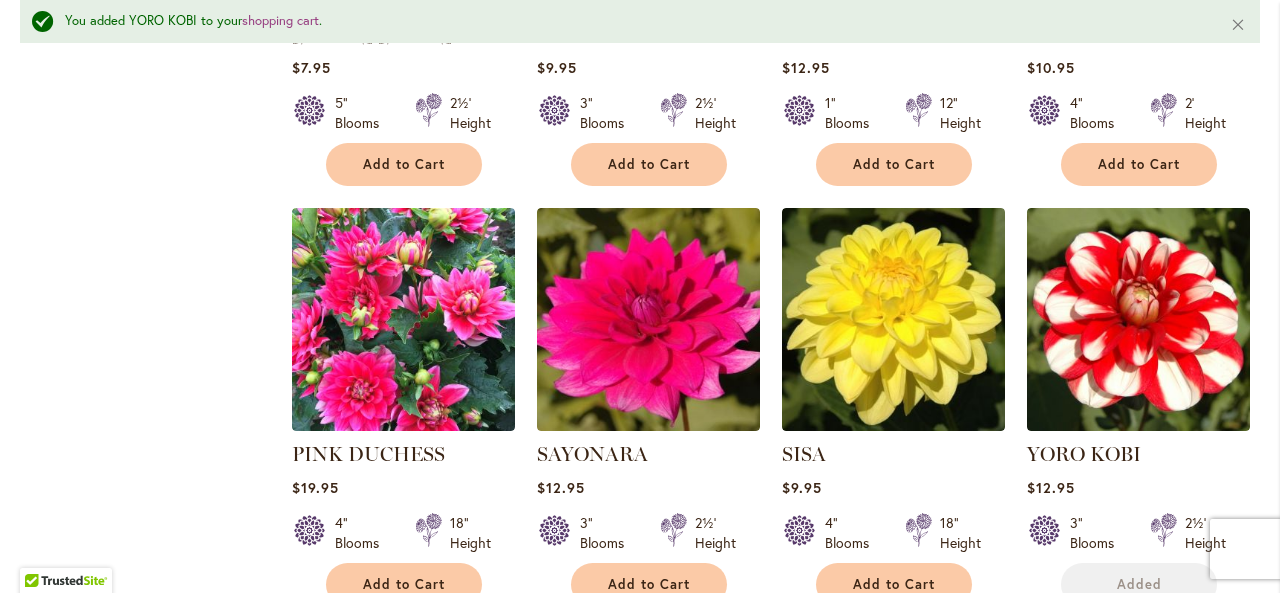 scroll, scrollTop: 2894, scrollLeft: 0, axis: vertical 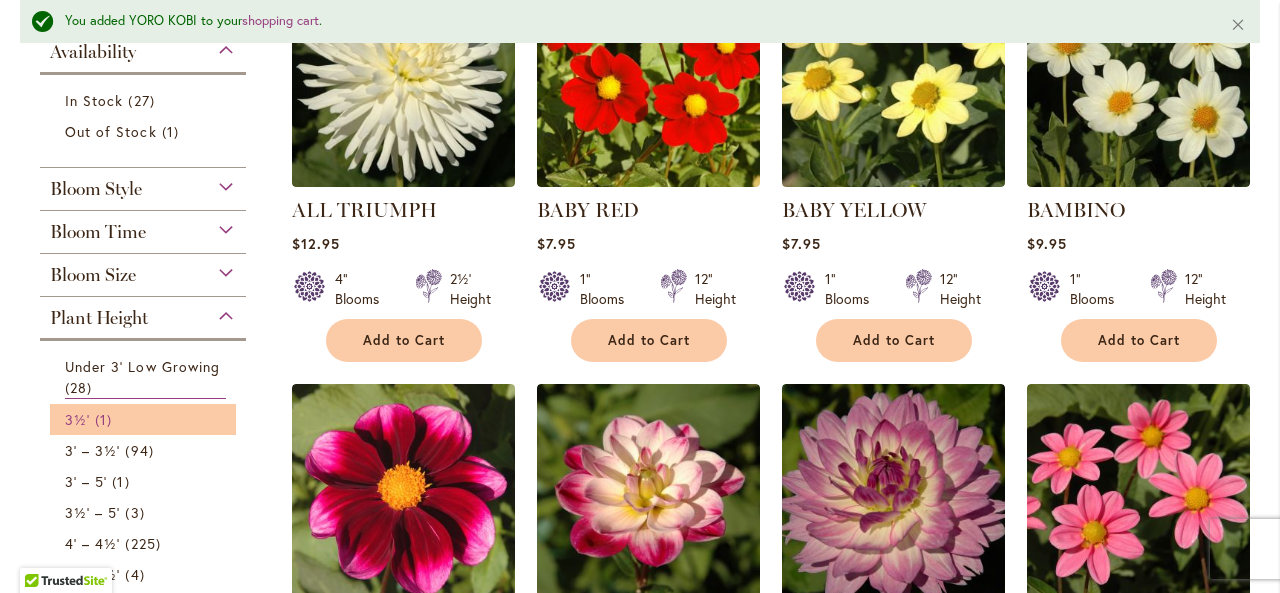 click on "1
item" at bounding box center (106, 419) 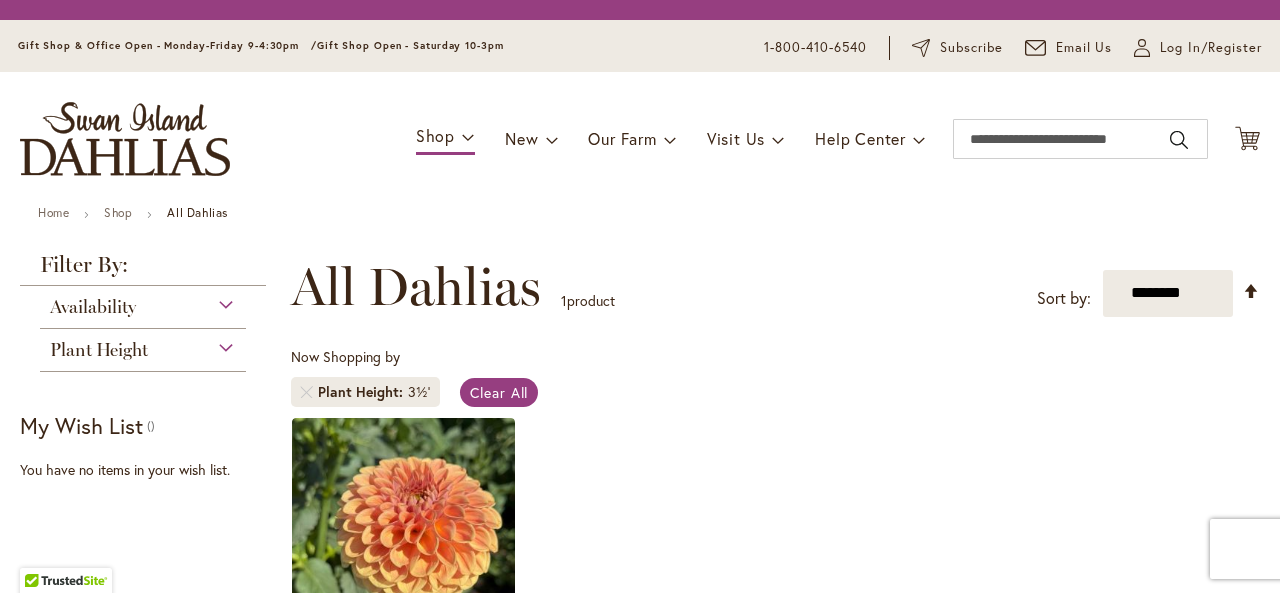 scroll, scrollTop: 0, scrollLeft: 0, axis: both 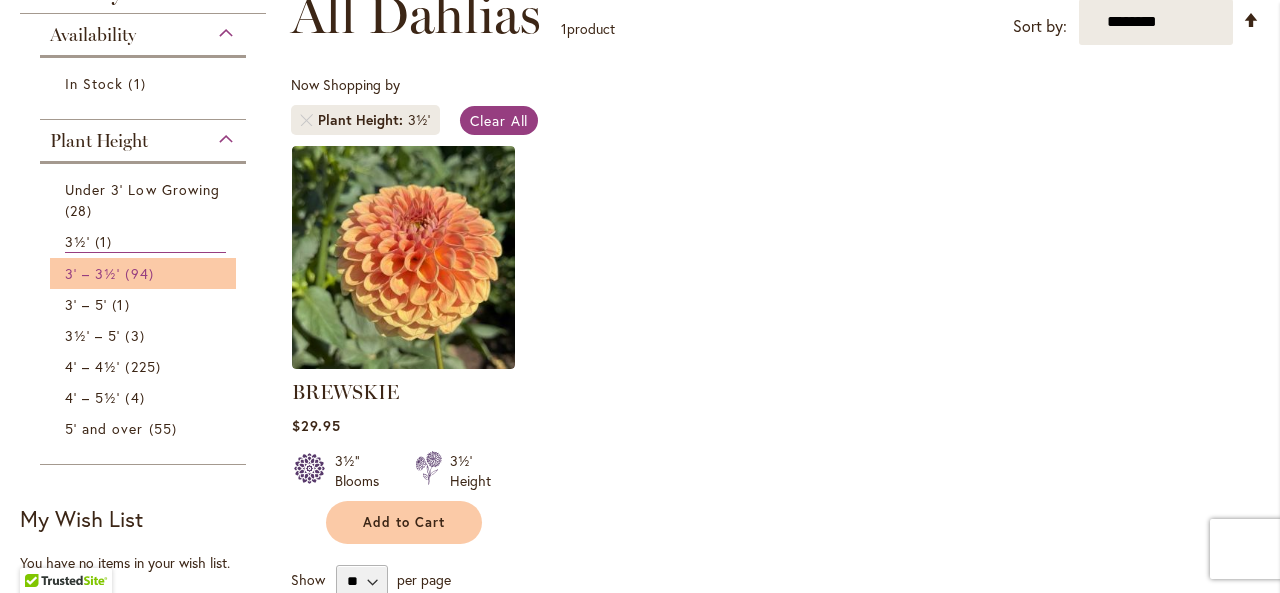 click on "94
items" at bounding box center [141, 273] 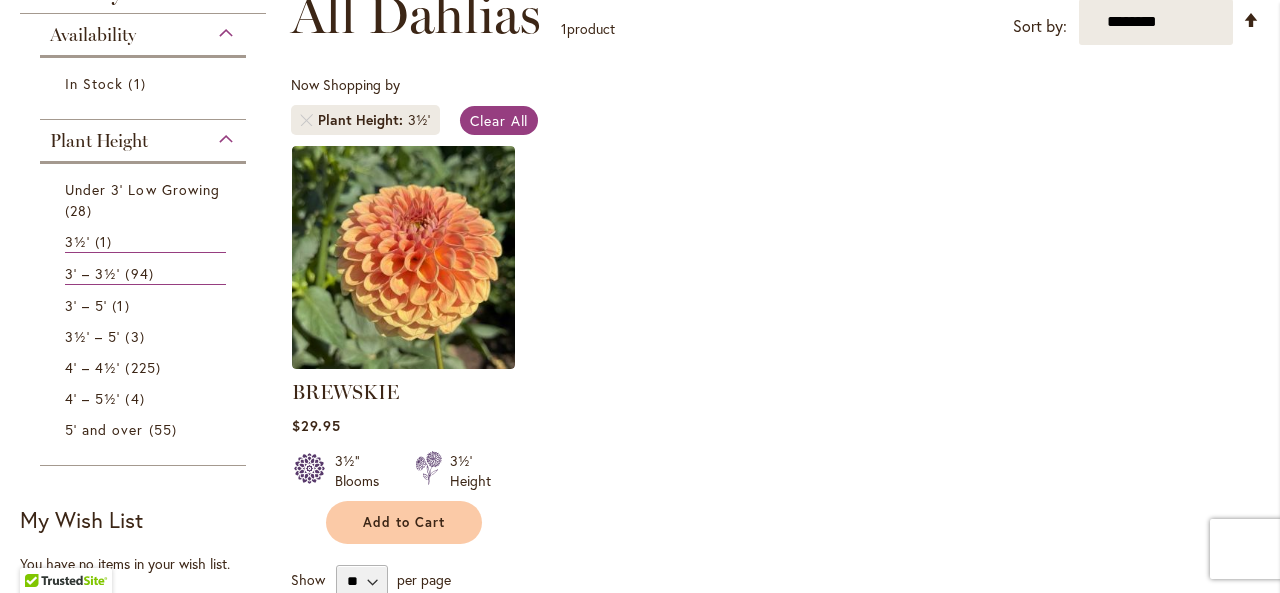 click on "Under 3' Low Growing
28
items
3½'
1
item
3' – 3½'
94
items
3' – 5' 1 3 225" at bounding box center [143, 309] 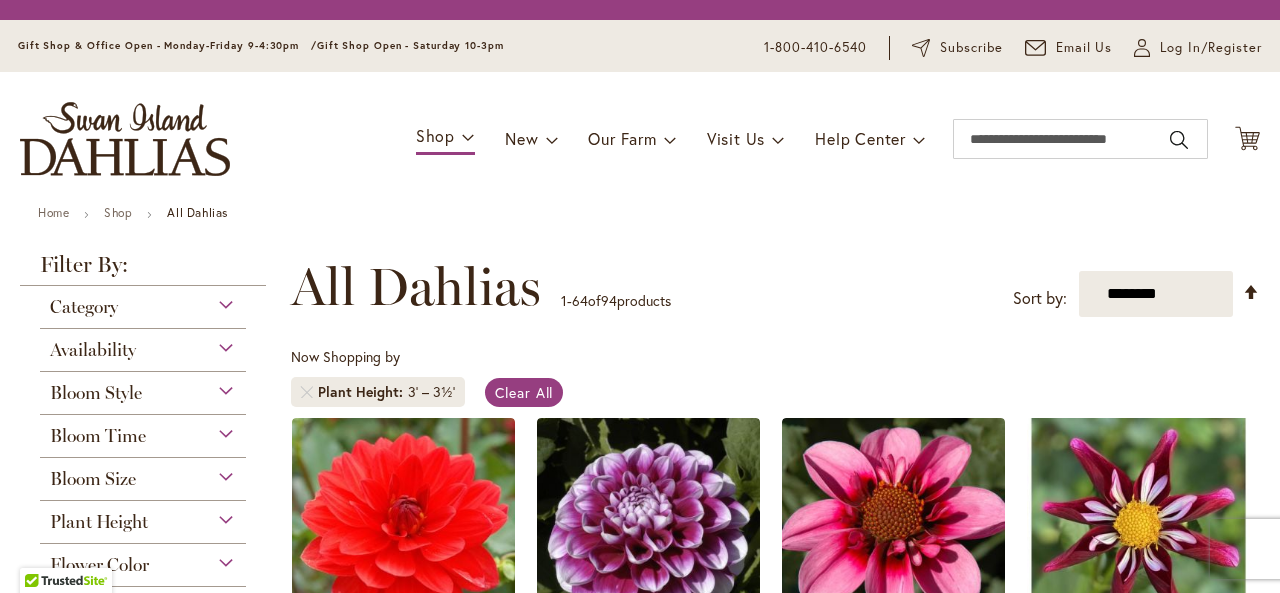scroll, scrollTop: 0, scrollLeft: 0, axis: both 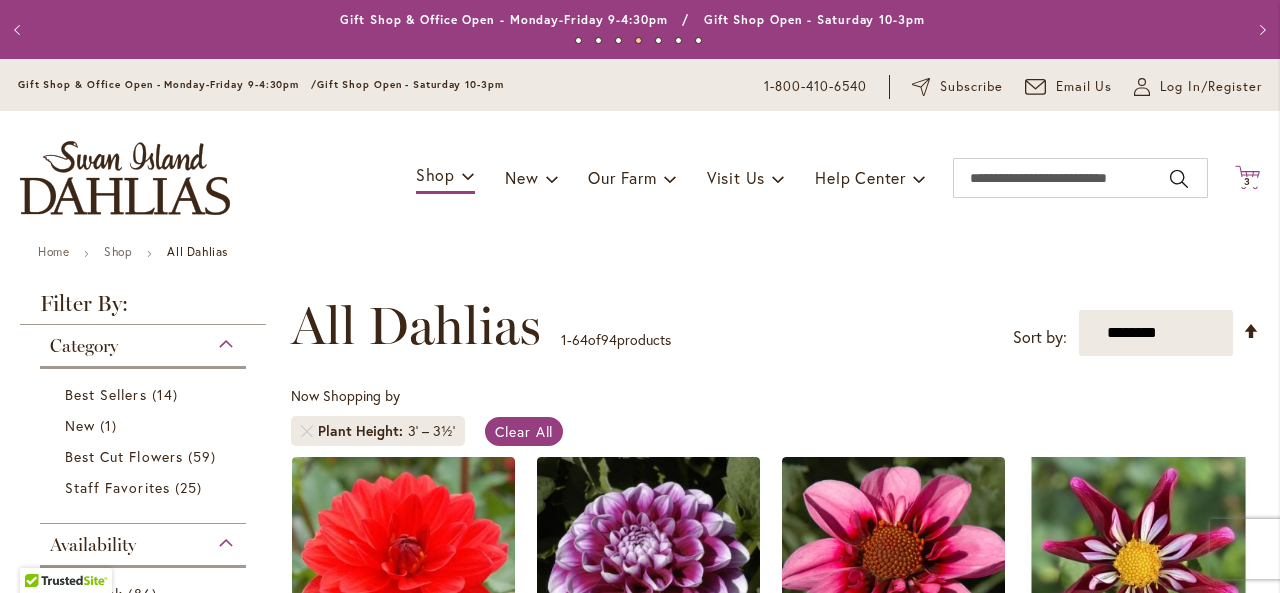click on "Cart
.cls-1 {
fill: #231f20;
}" at bounding box center [1247, 178] 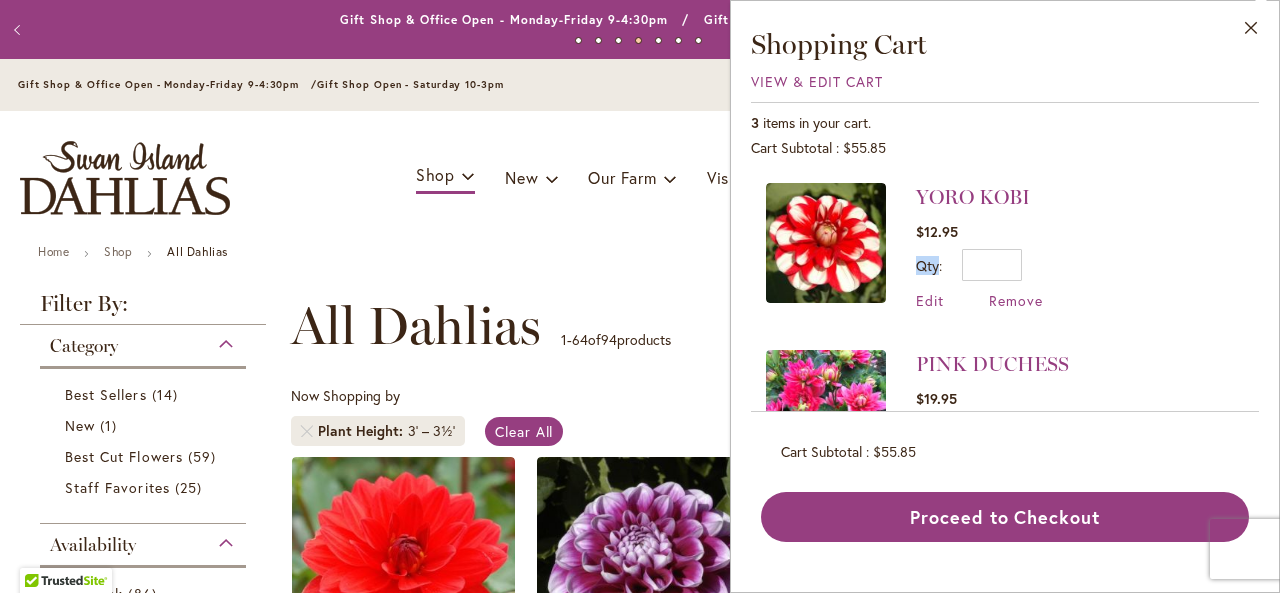 drag, startPoint x: 1267, startPoint y: 227, endPoint x: 1256, endPoint y: 262, distance: 36.687874 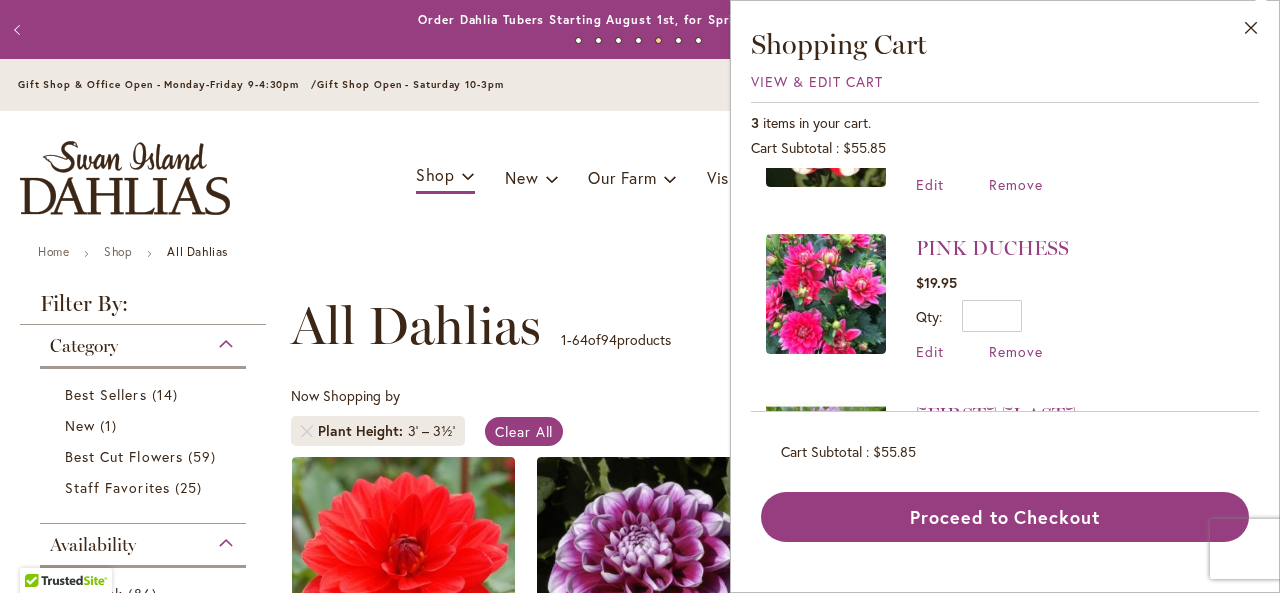 scroll, scrollTop: 262, scrollLeft: 0, axis: vertical 